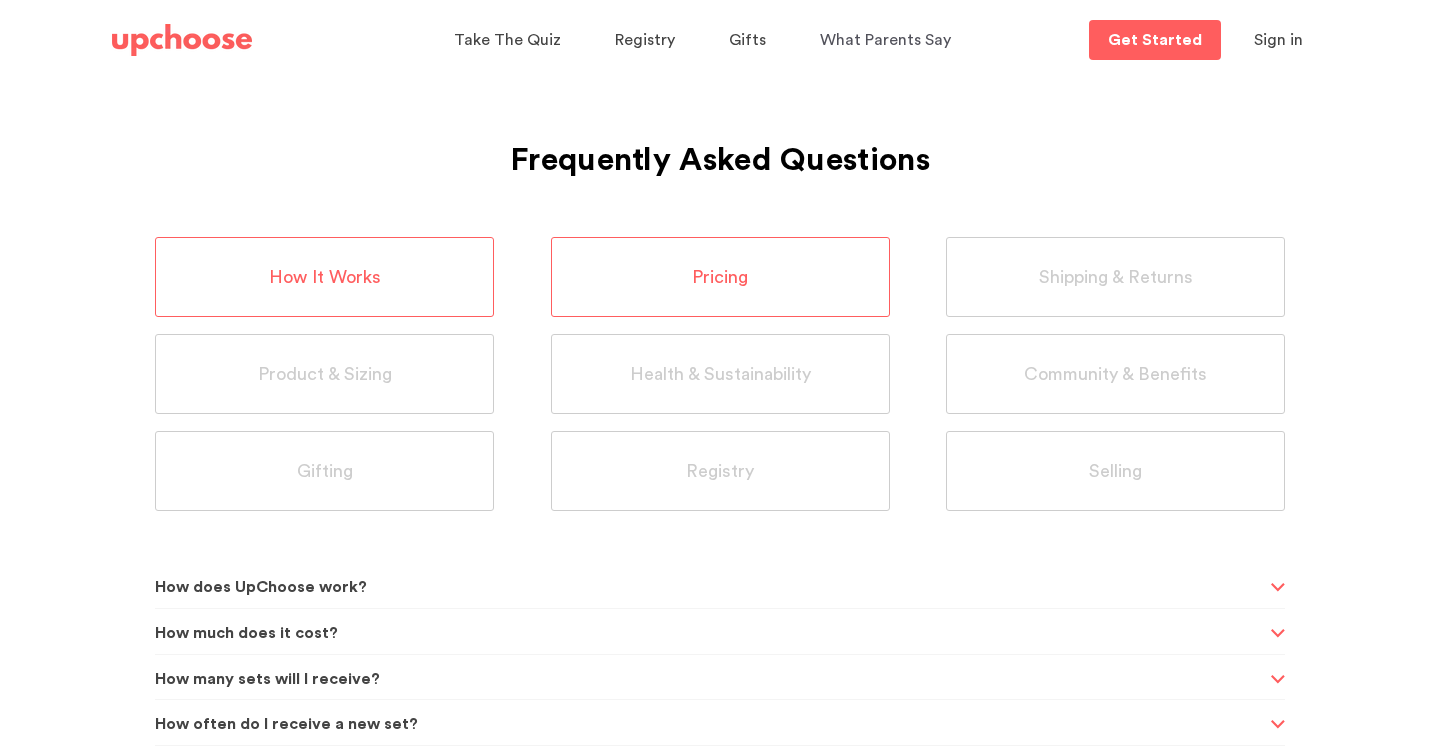 scroll, scrollTop: 16, scrollLeft: 0, axis: vertical 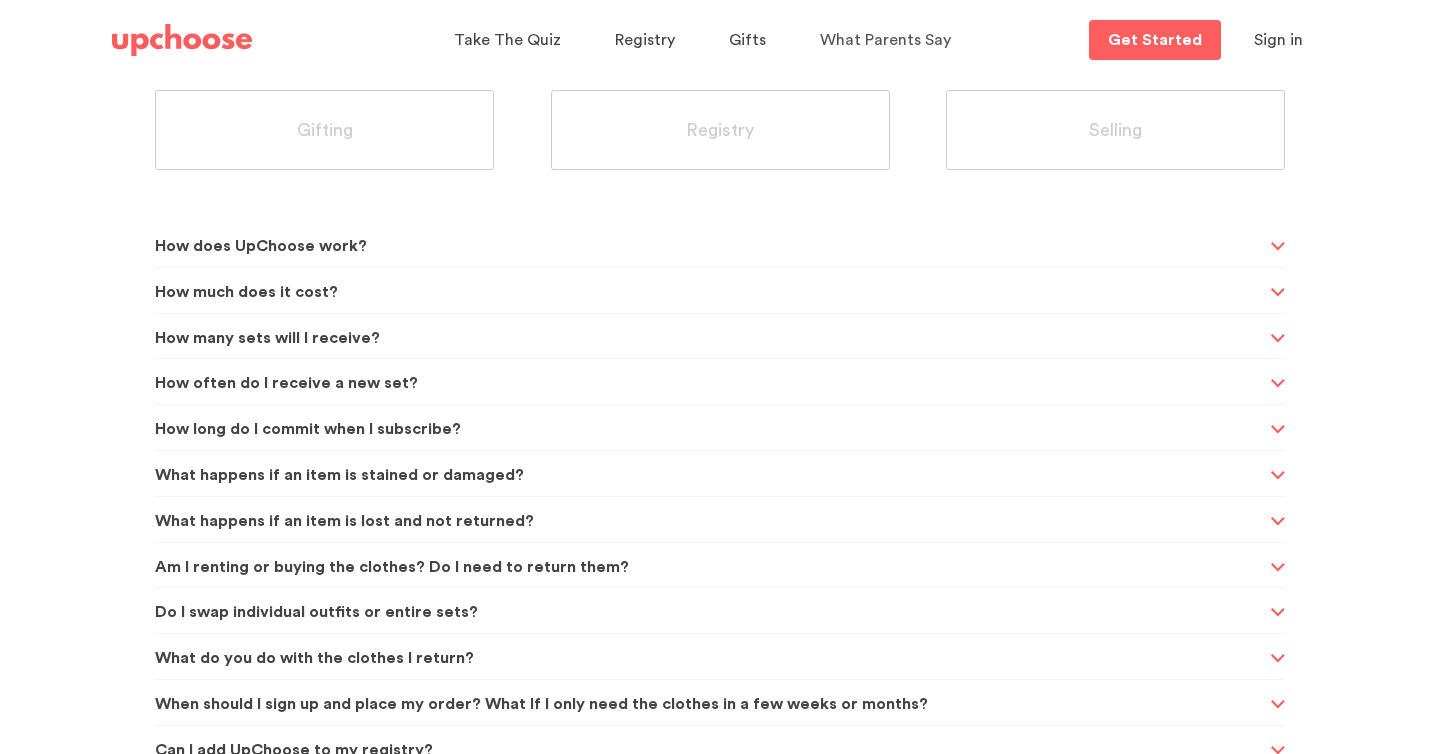click on "What happens if an item is stained or damaged?" at bounding box center [710, 246] 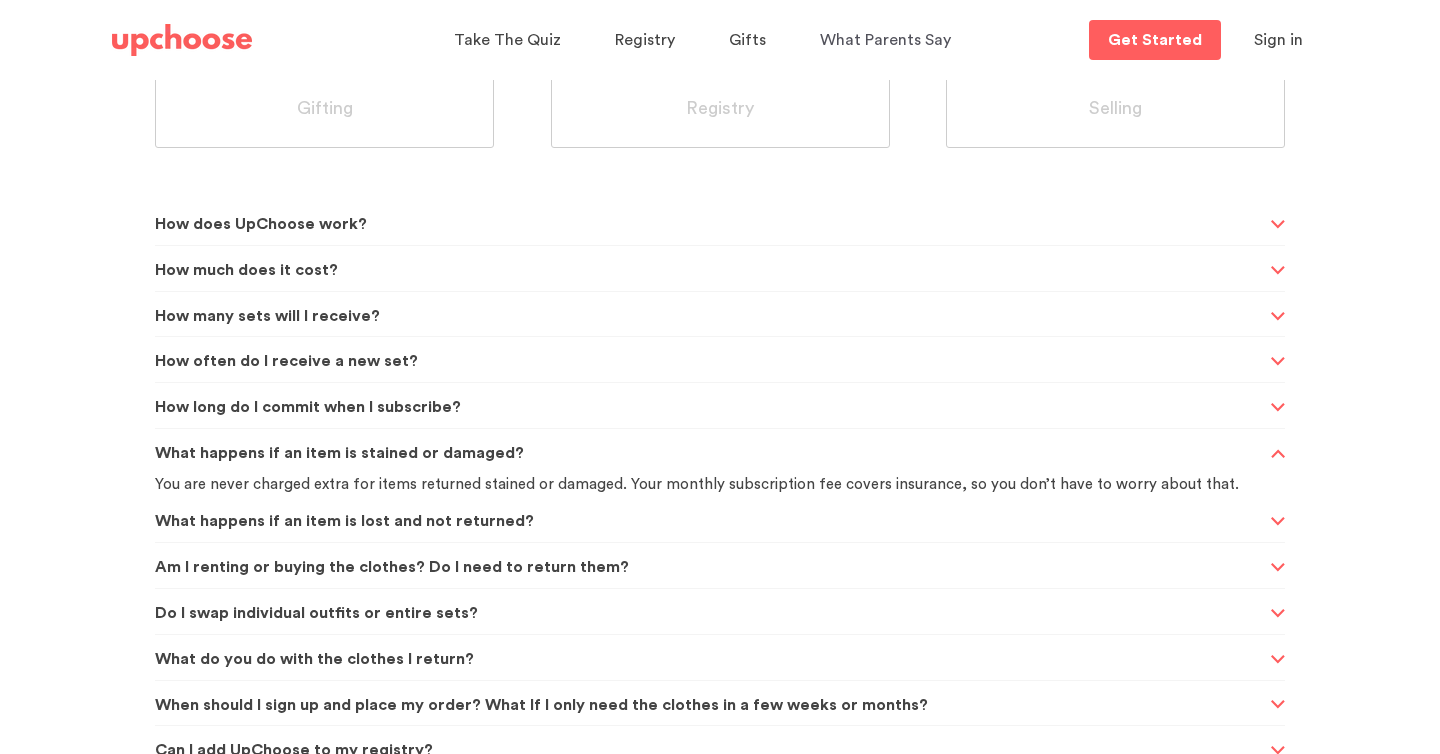 scroll, scrollTop: 382, scrollLeft: 0, axis: vertical 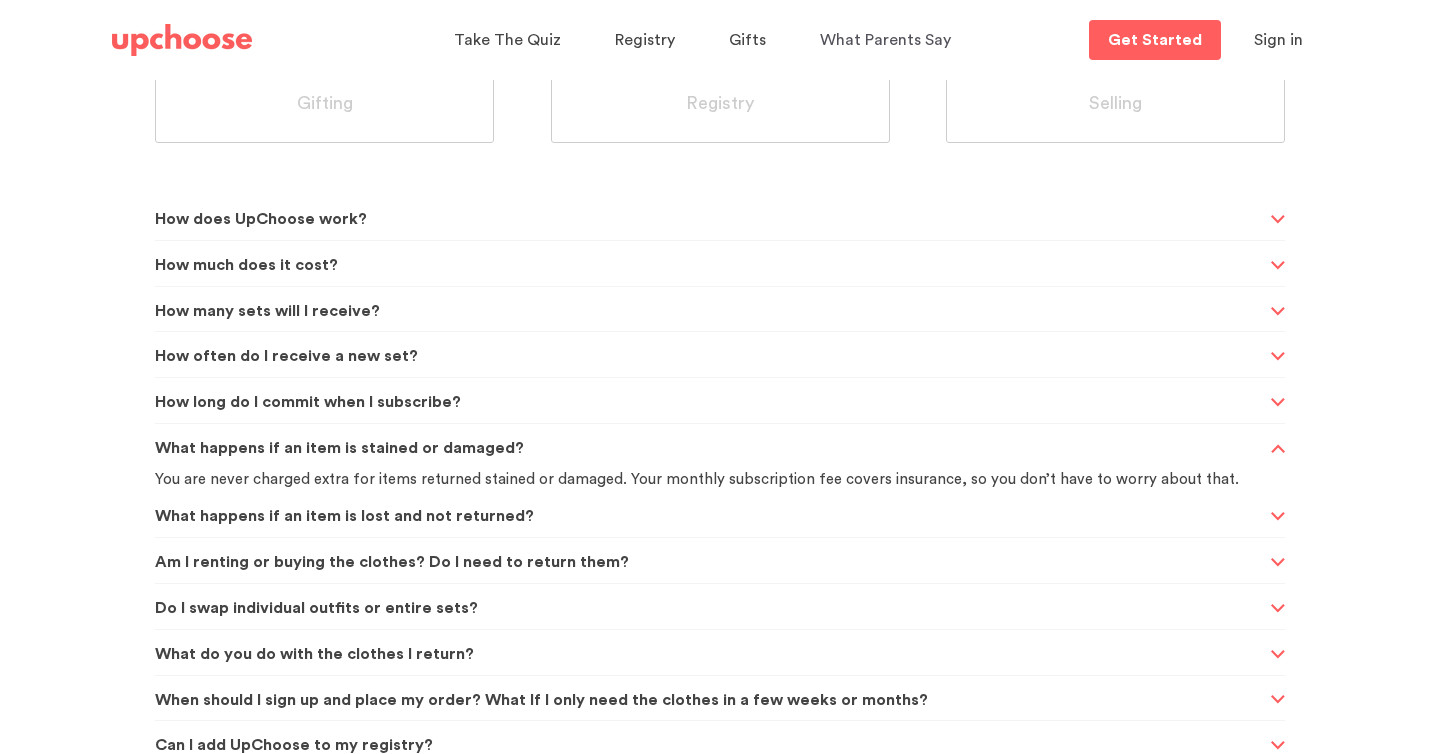 click on "What happens if an item is lost and not returned?" at bounding box center [710, 219] 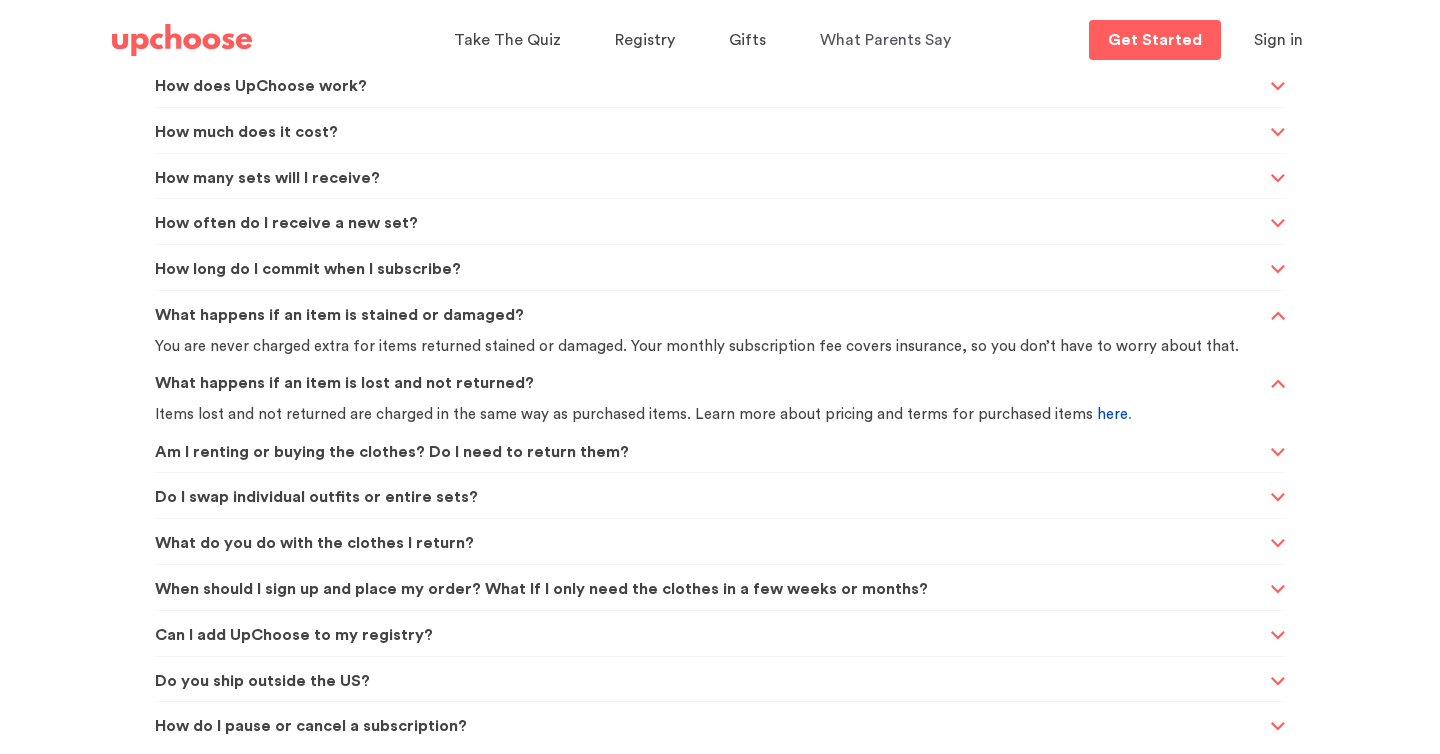 scroll, scrollTop: 528, scrollLeft: 0, axis: vertical 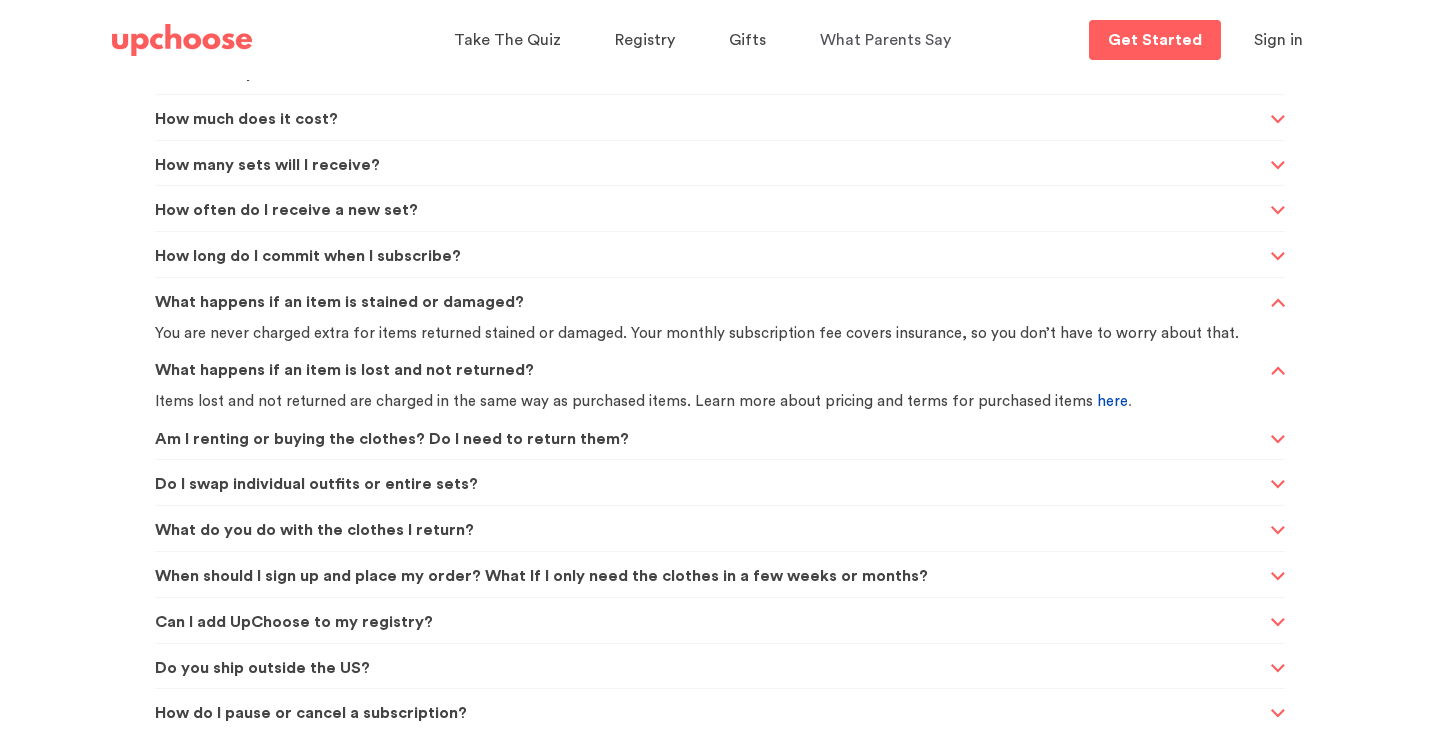 click on "How long do I commit when I subscribe?" at bounding box center (710, 73) 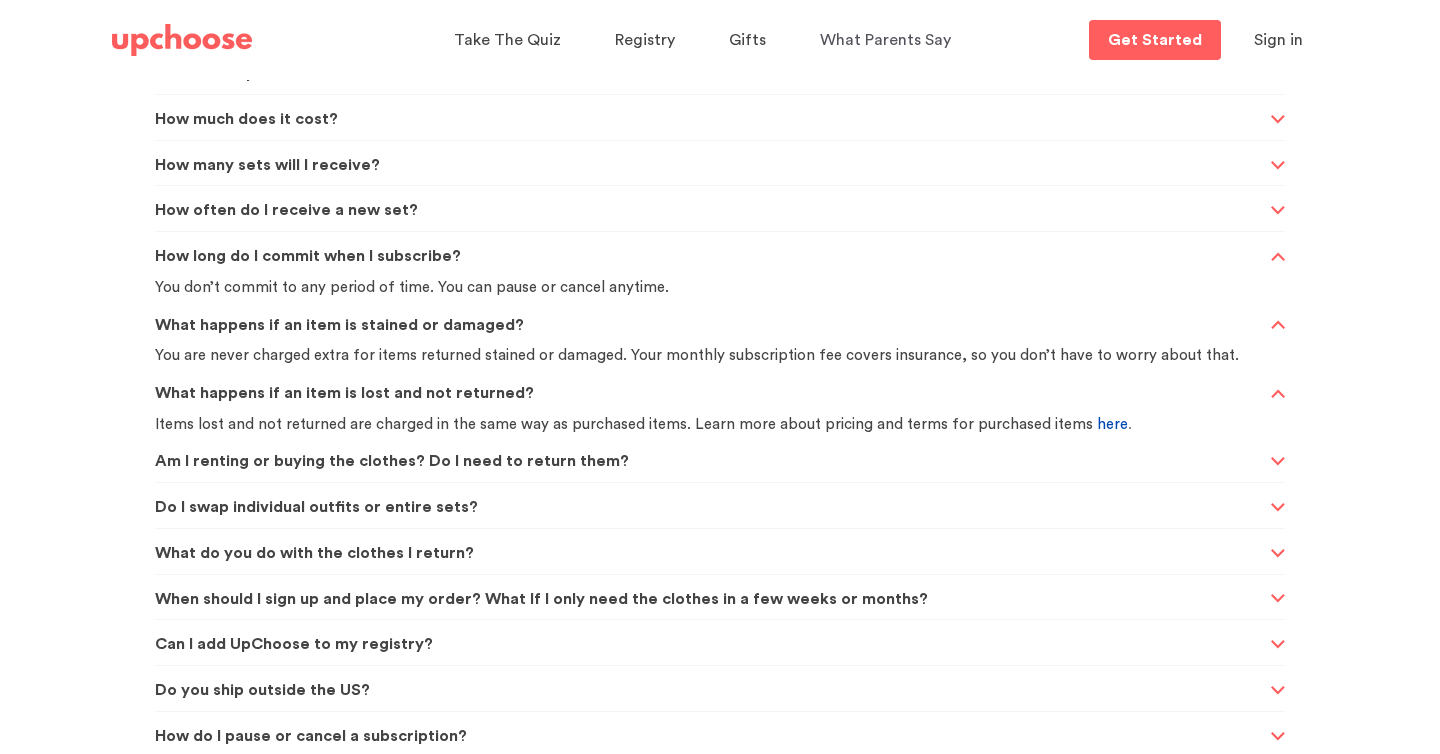 click on "How long do I commit when I subscribe?" at bounding box center (710, 256) 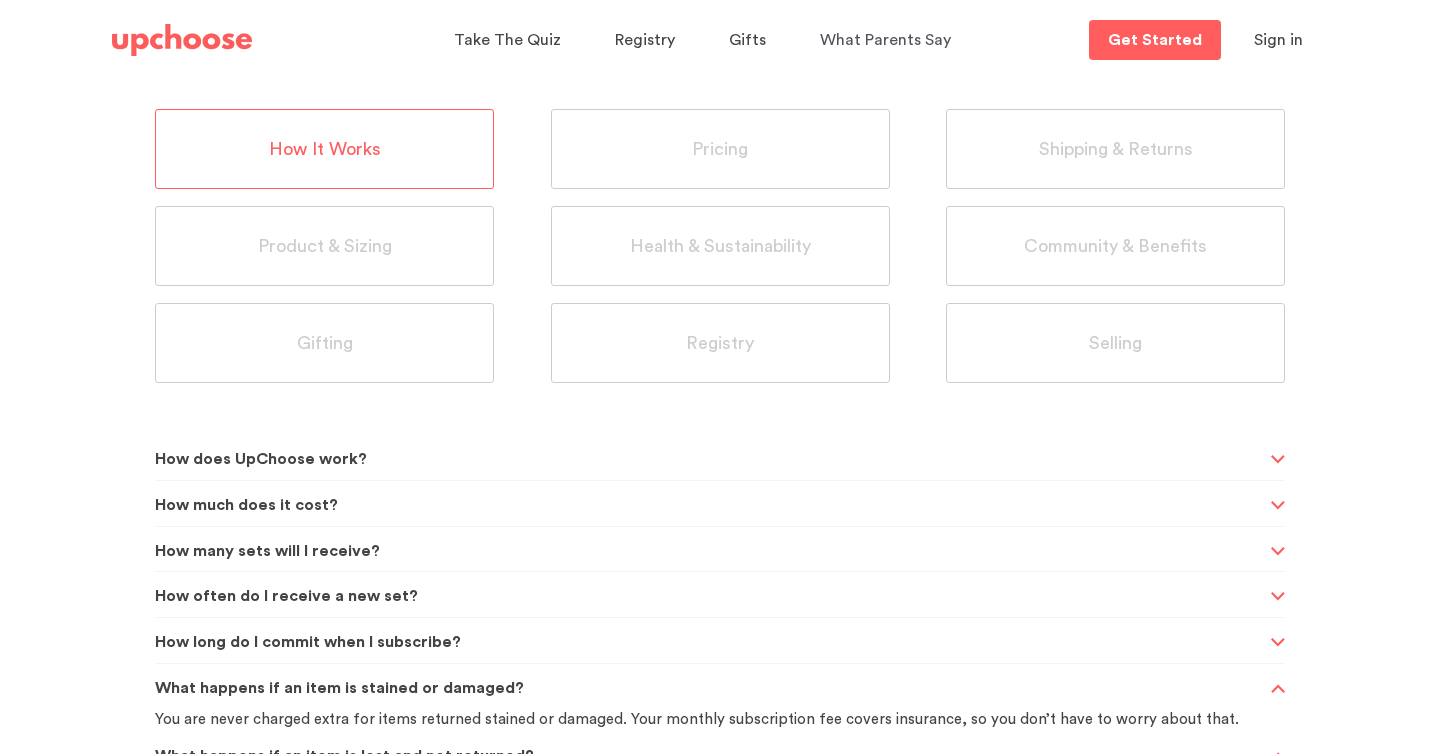 scroll, scrollTop: 0, scrollLeft: 0, axis: both 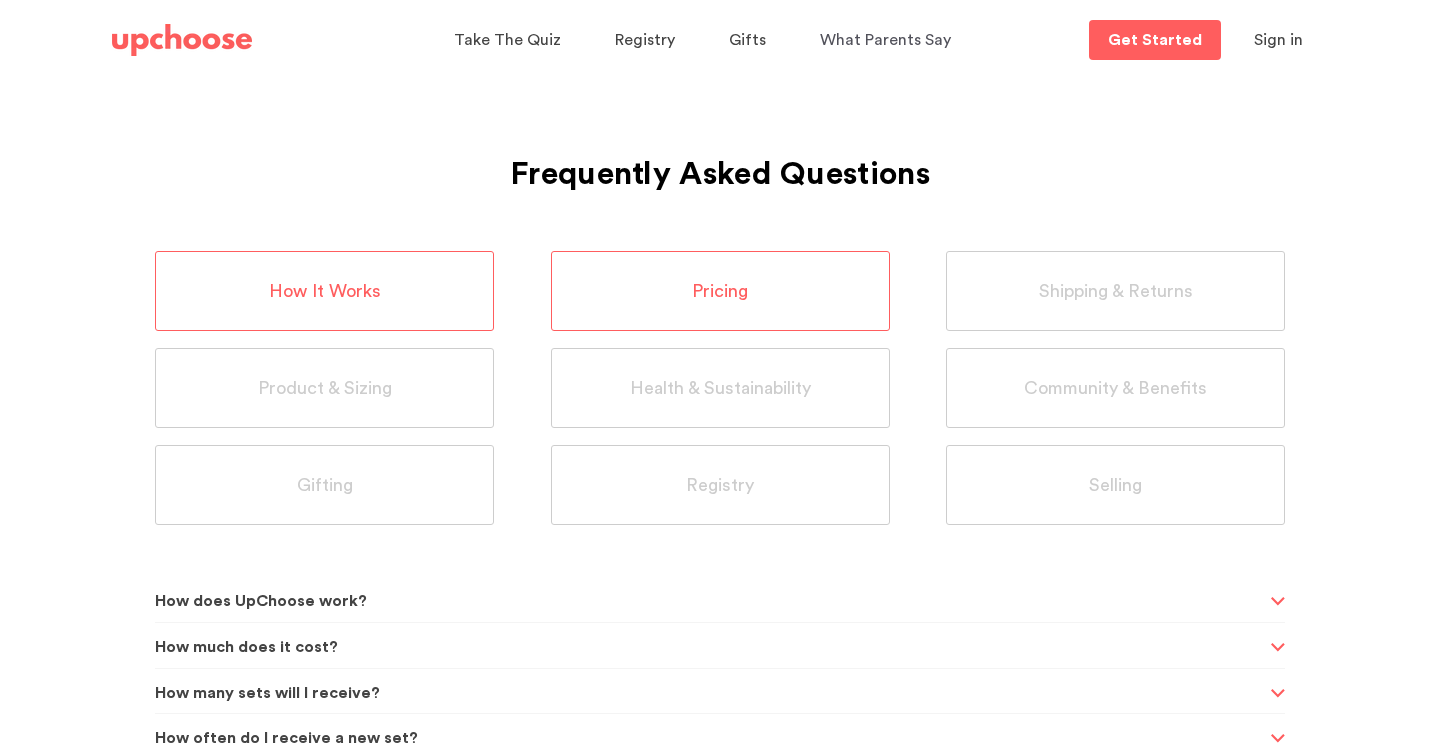 click on "Pricing" at bounding box center (720, 291) 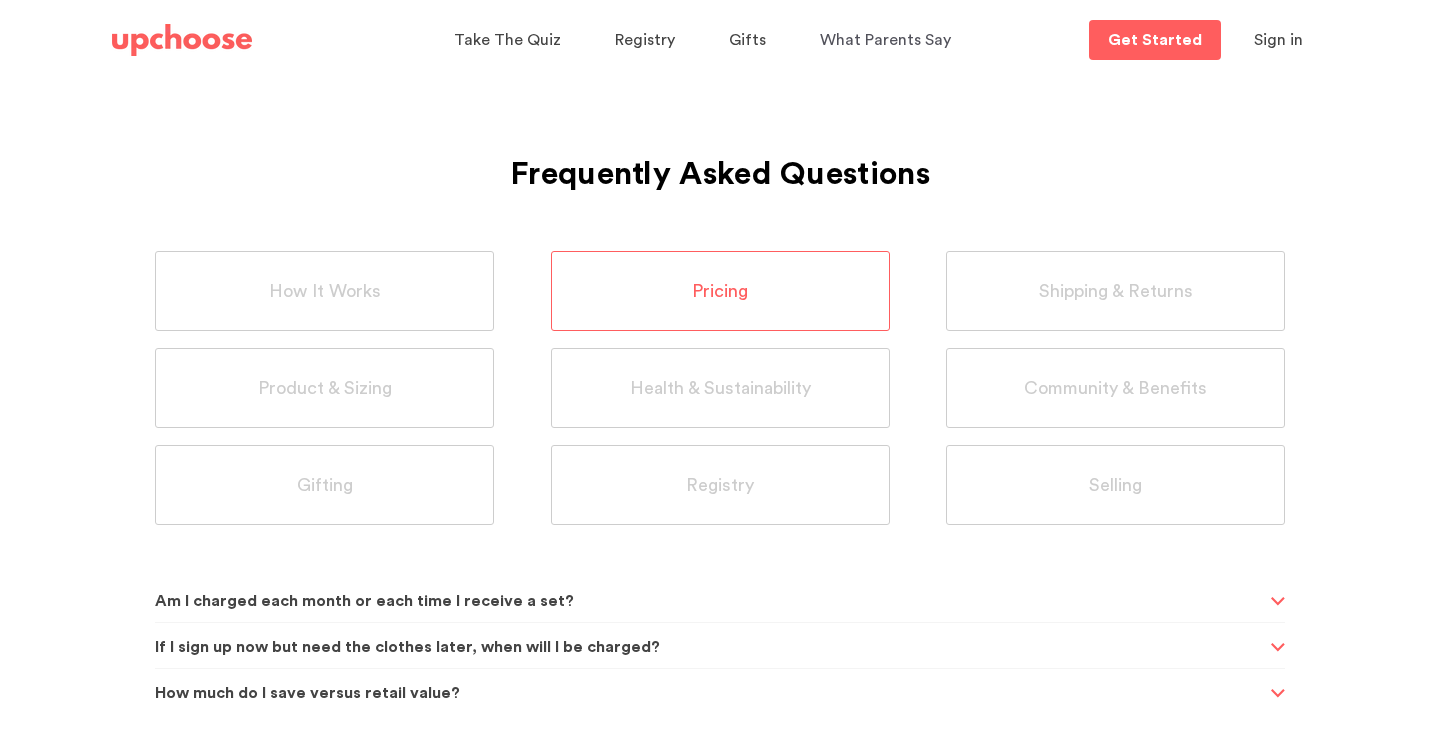 click on "Am I charged each month or each time I receive a set?" at bounding box center [710, 601] 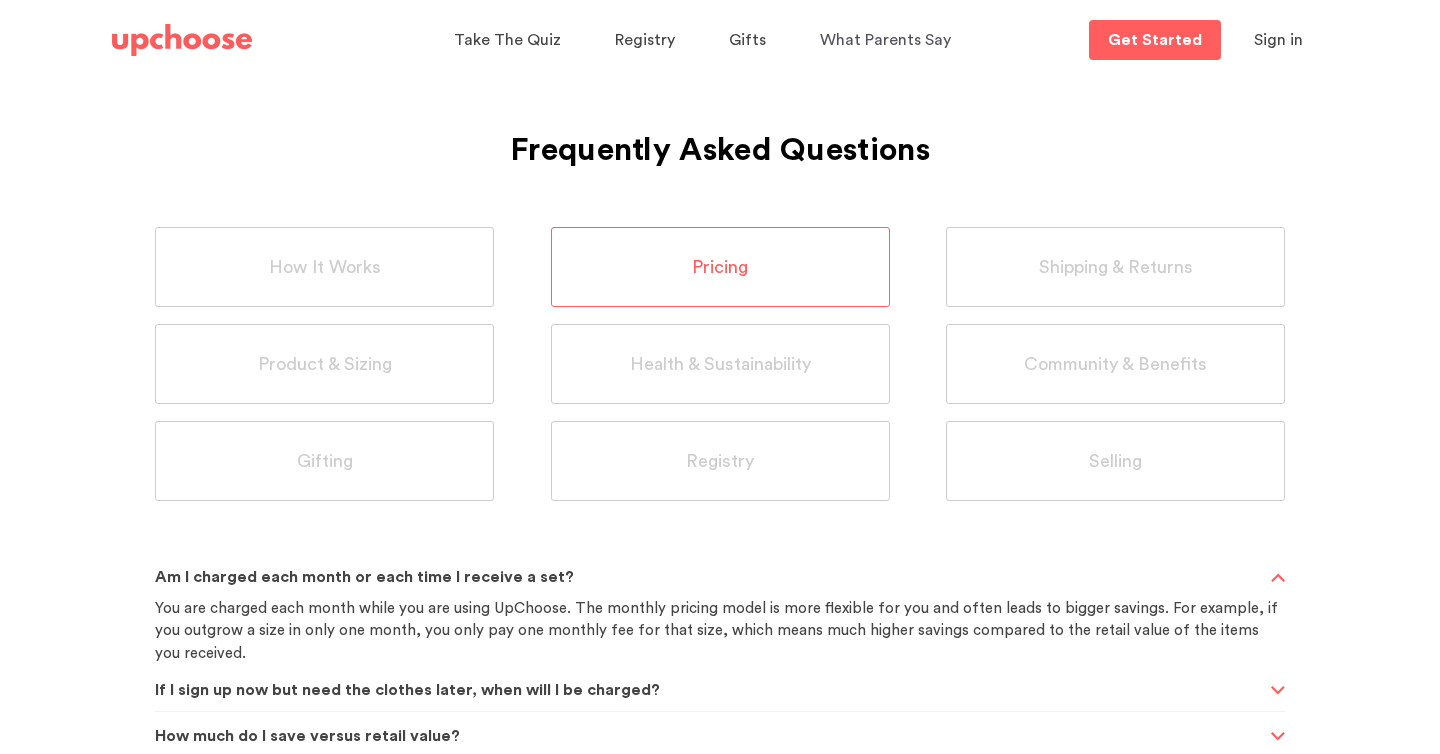 scroll, scrollTop: 0, scrollLeft: 0, axis: both 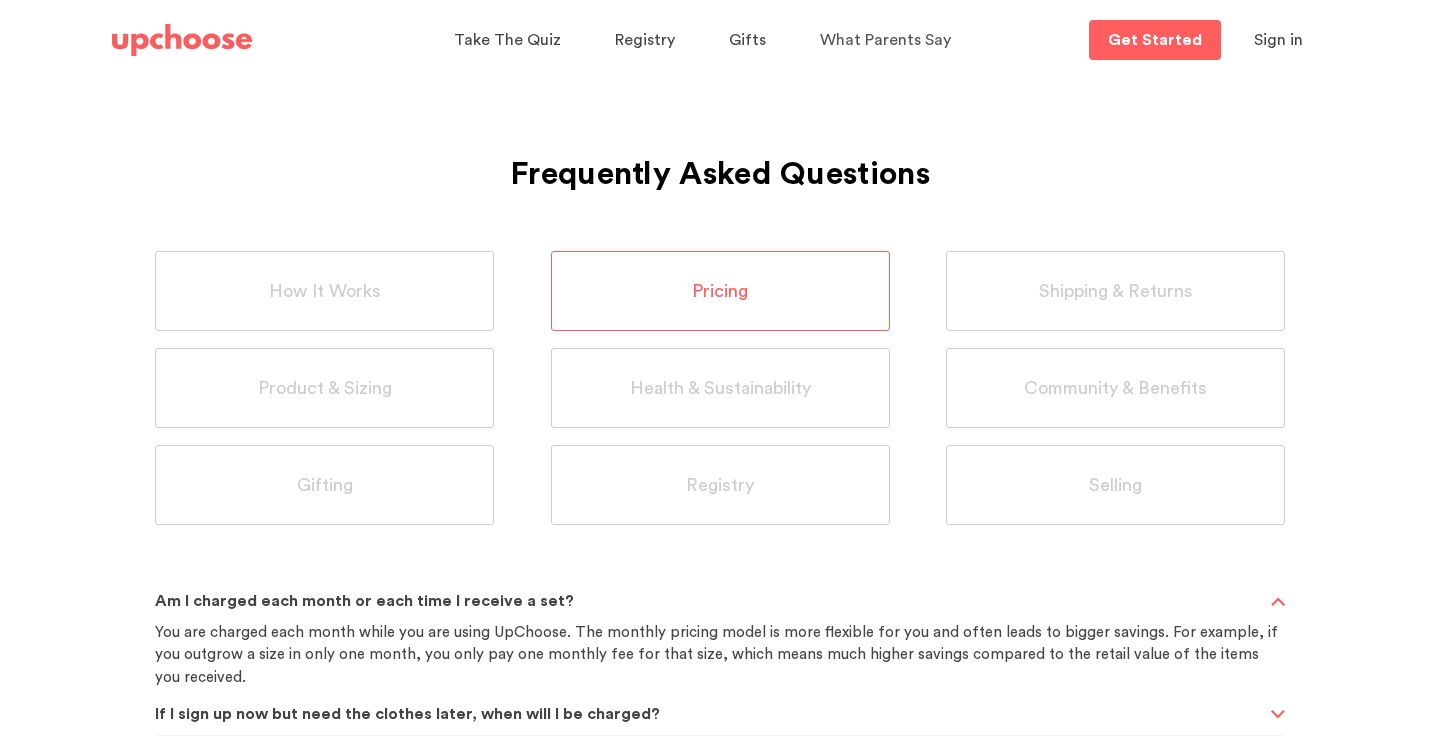 click at bounding box center (182, 40) 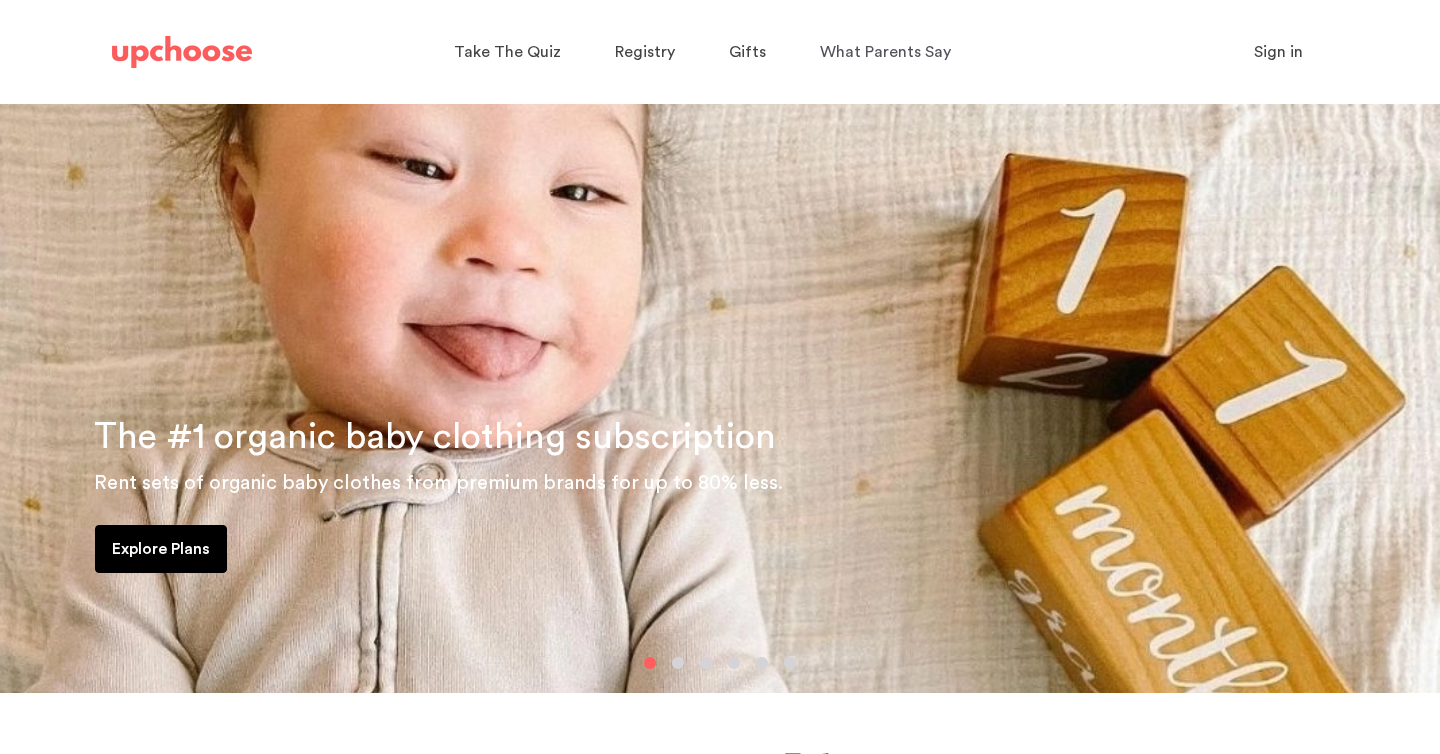 scroll, scrollTop: 86, scrollLeft: 0, axis: vertical 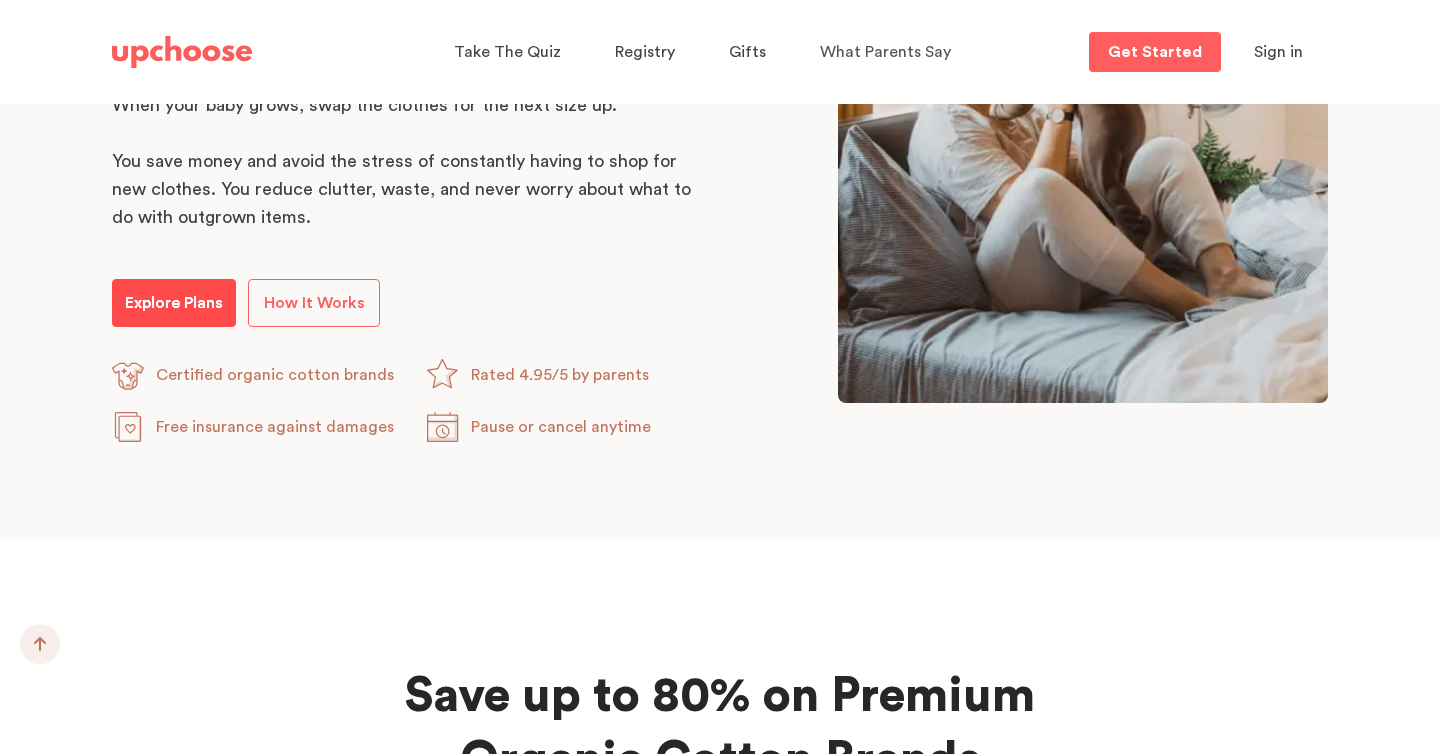 click on "Explore Plans" at bounding box center (174, 303) 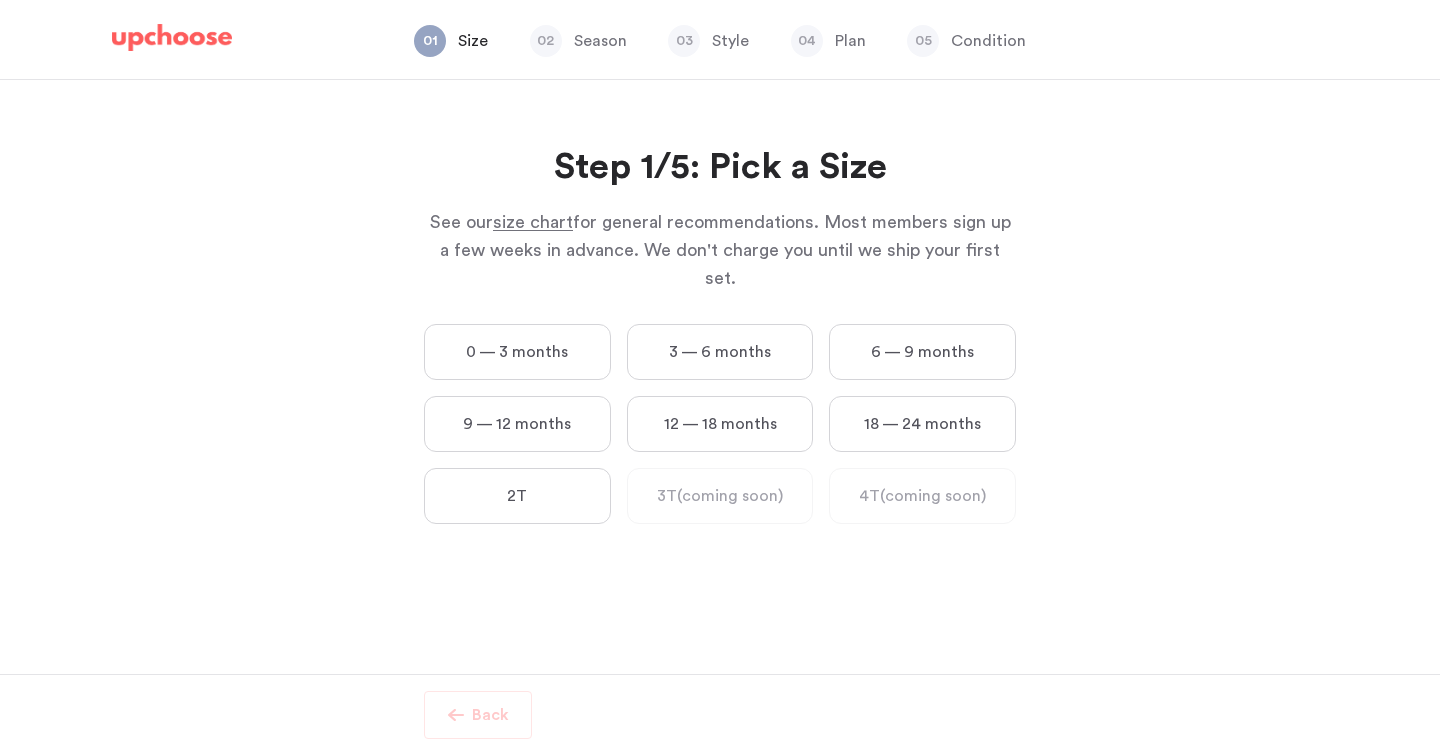 scroll, scrollTop: 0, scrollLeft: 0, axis: both 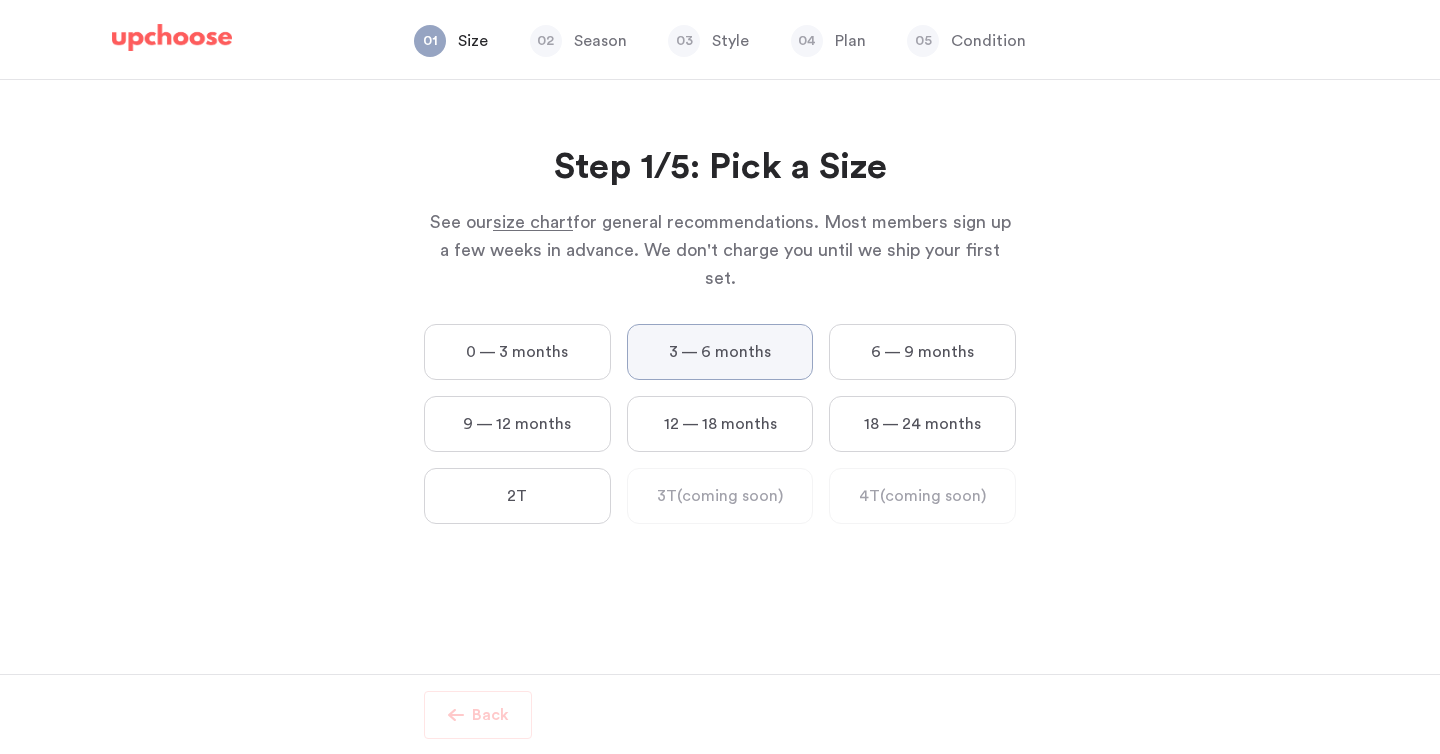 click on "3 — 6 months" at bounding box center (0, 0) 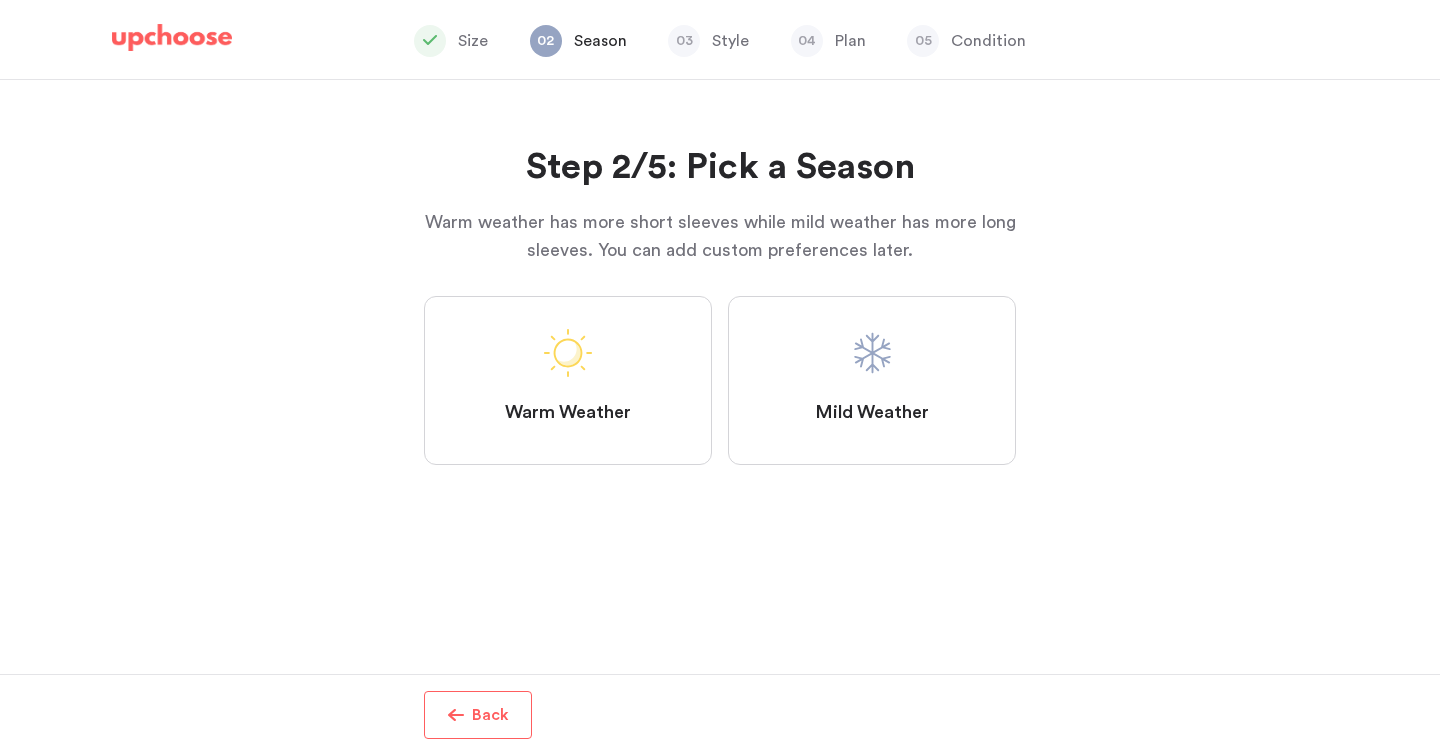 click on "Mild Weather" at bounding box center (872, 380) 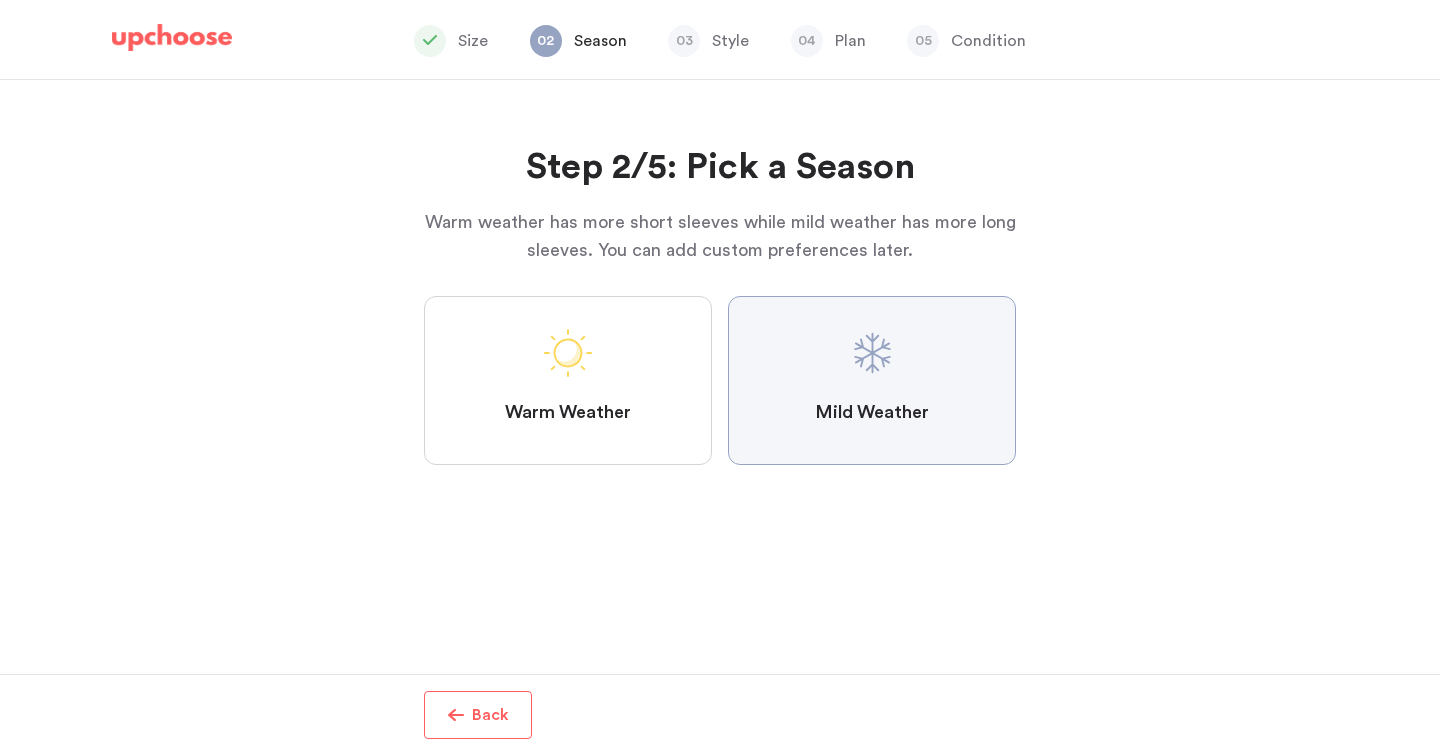 click on "Mild Weather" at bounding box center [0, 0] 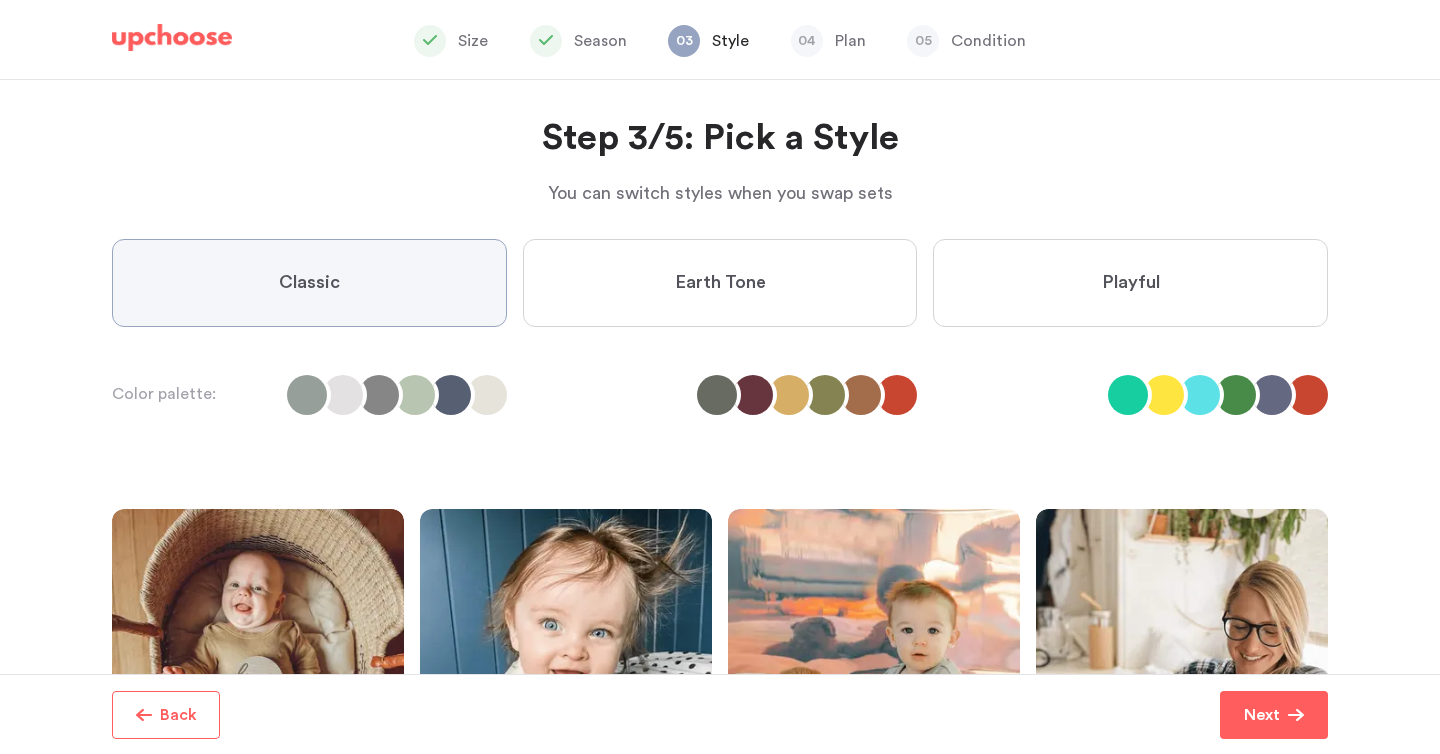 scroll, scrollTop: 28, scrollLeft: 0, axis: vertical 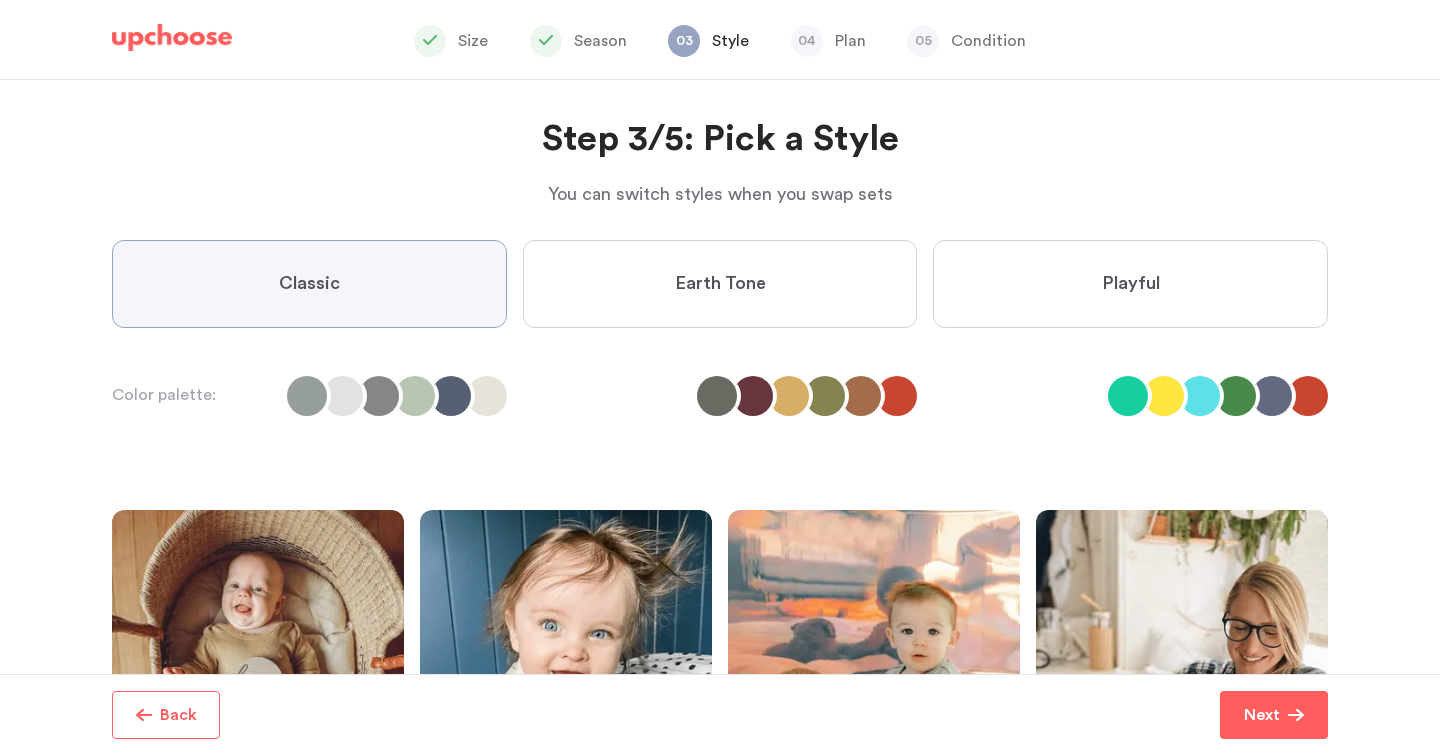 click on "Playful" at bounding box center [1130, 284] 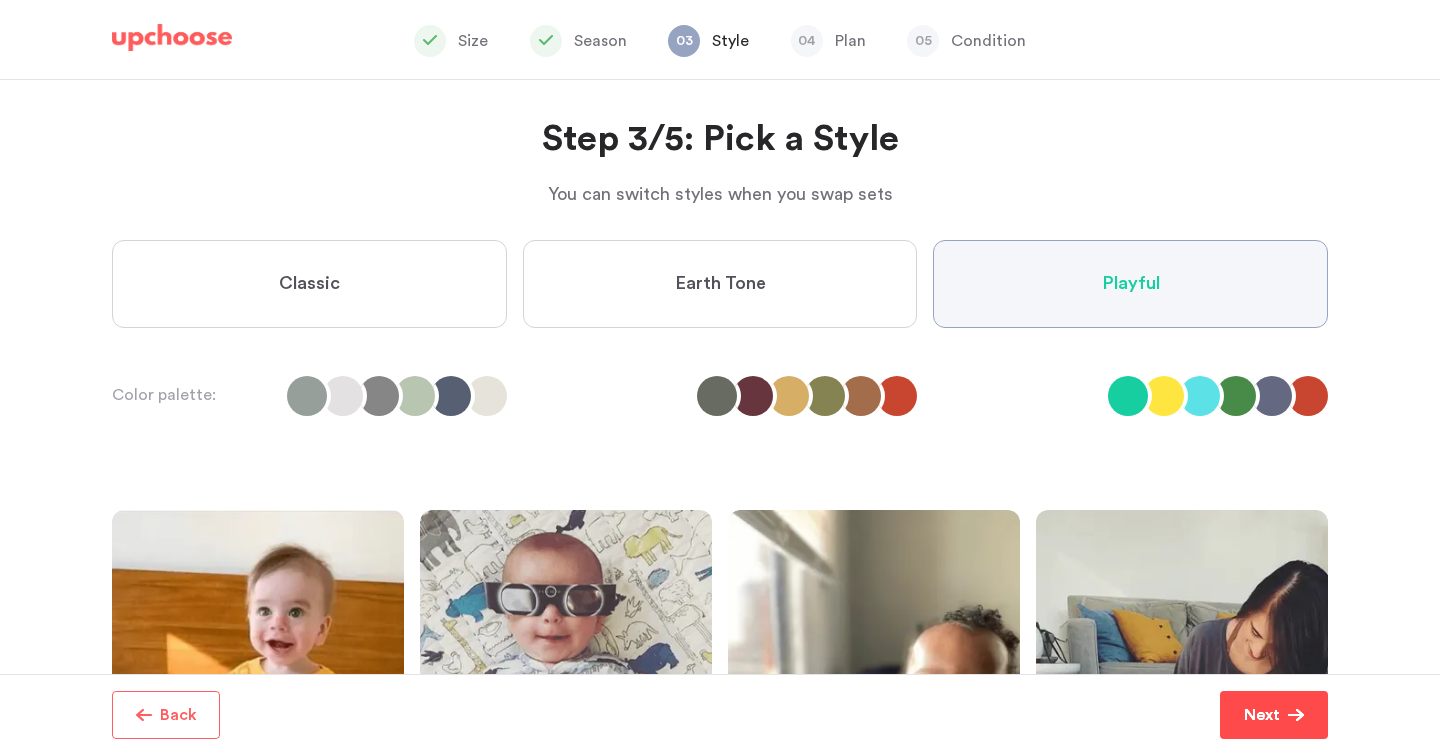 click on "Next" at bounding box center [1262, 715] 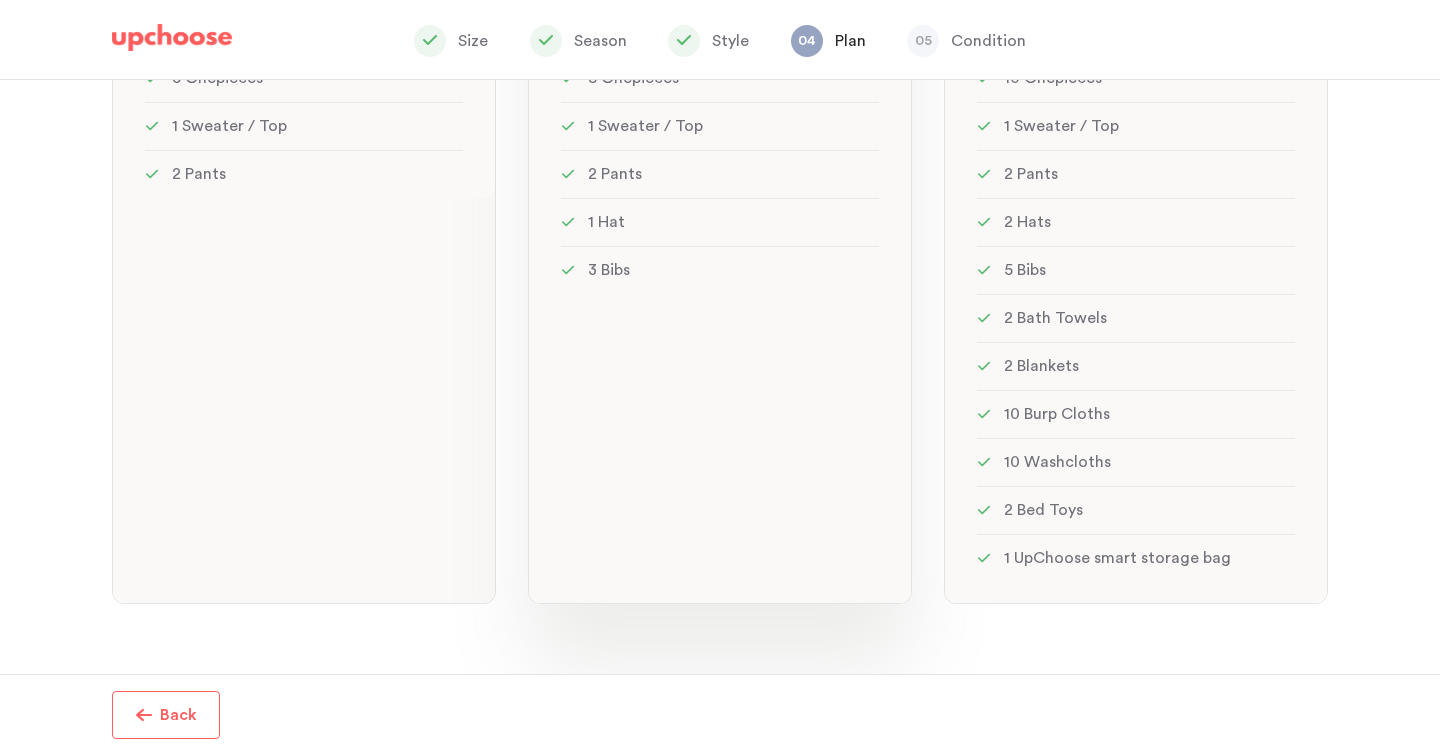 scroll, scrollTop: 0, scrollLeft: 0, axis: both 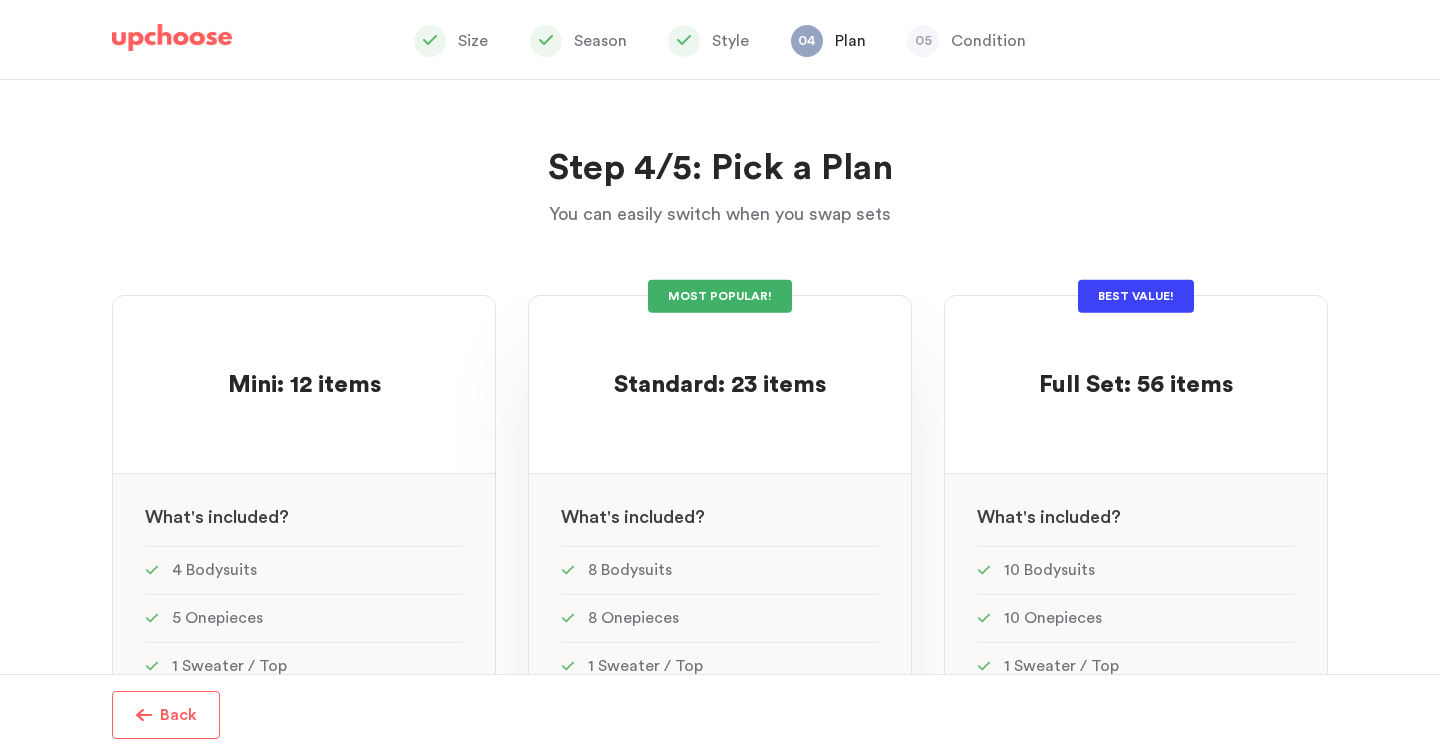 click on "Standard: 23 items" at bounding box center (720, 385) 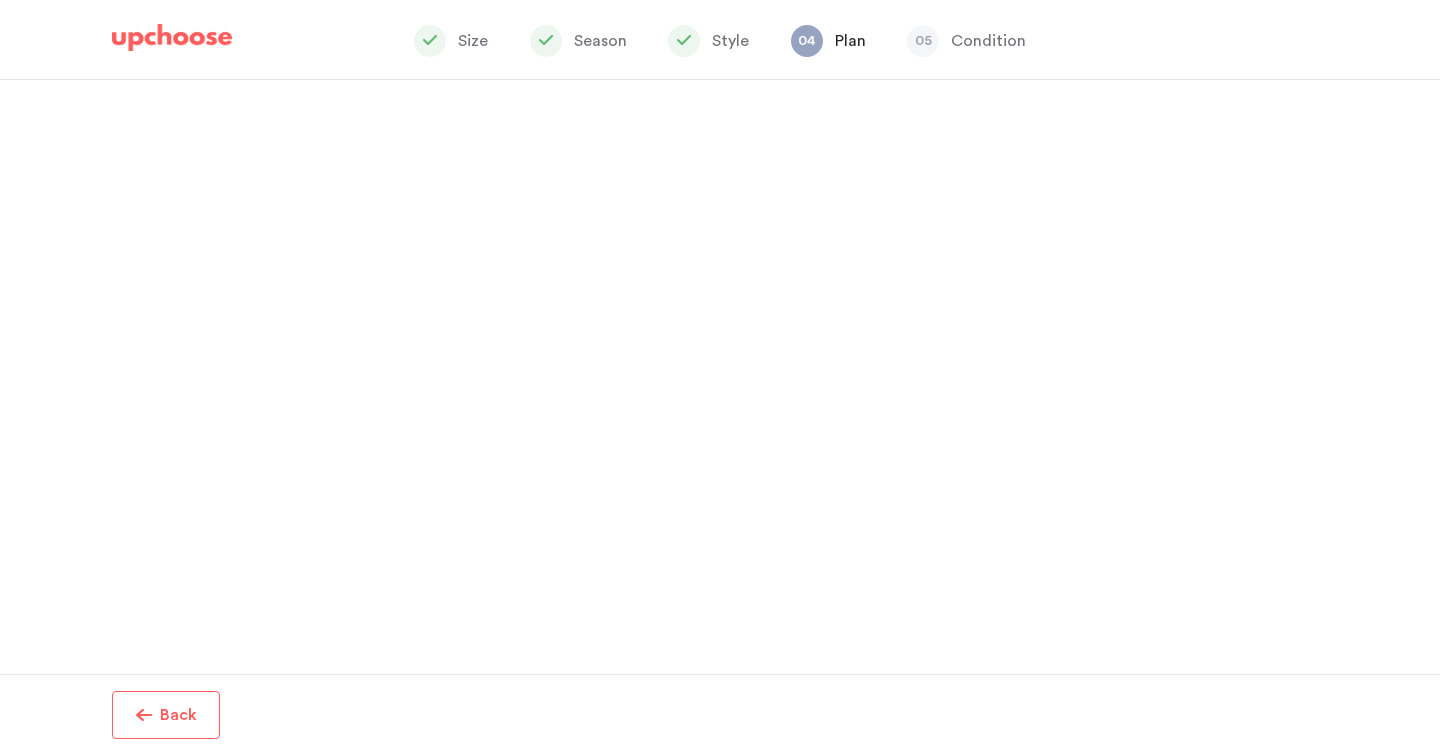 scroll, scrollTop: 168, scrollLeft: 0, axis: vertical 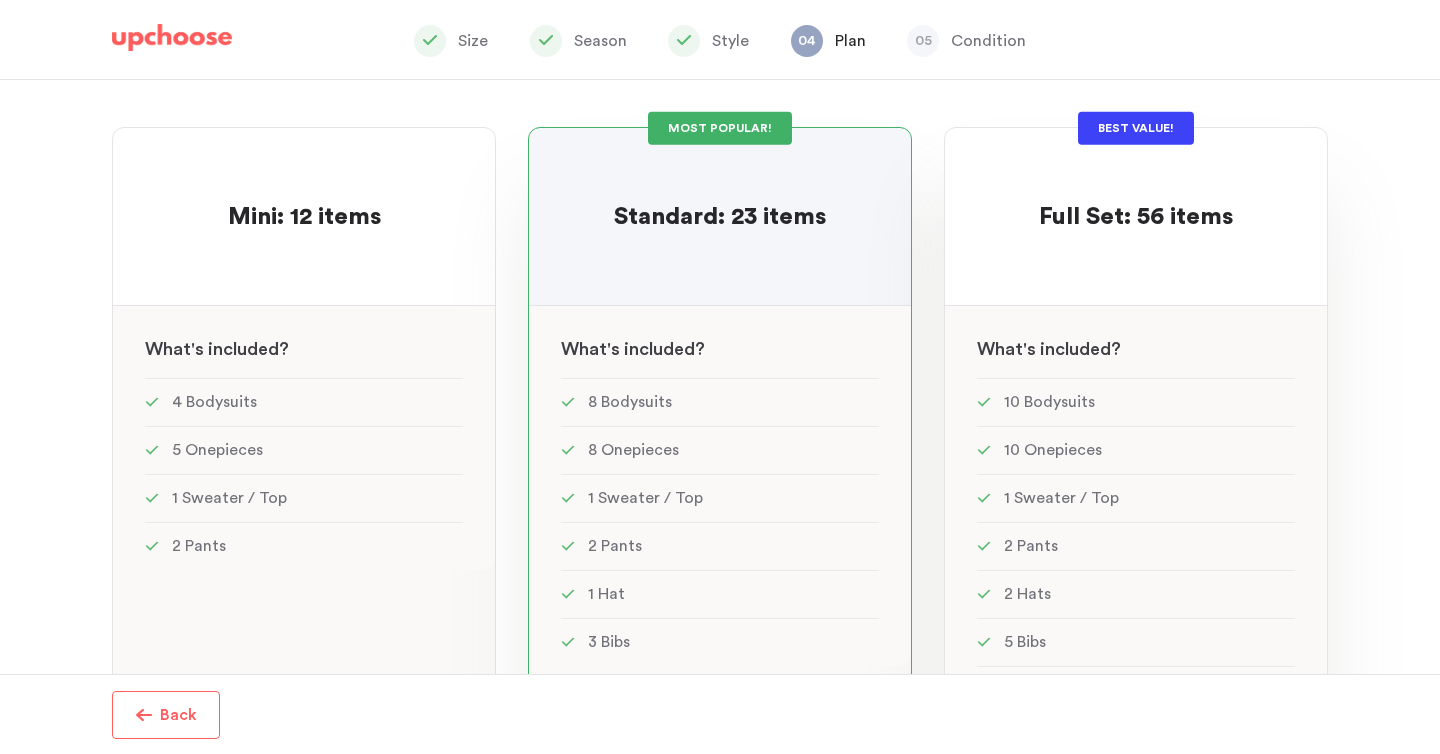 click at bounding box center [1136, 253] 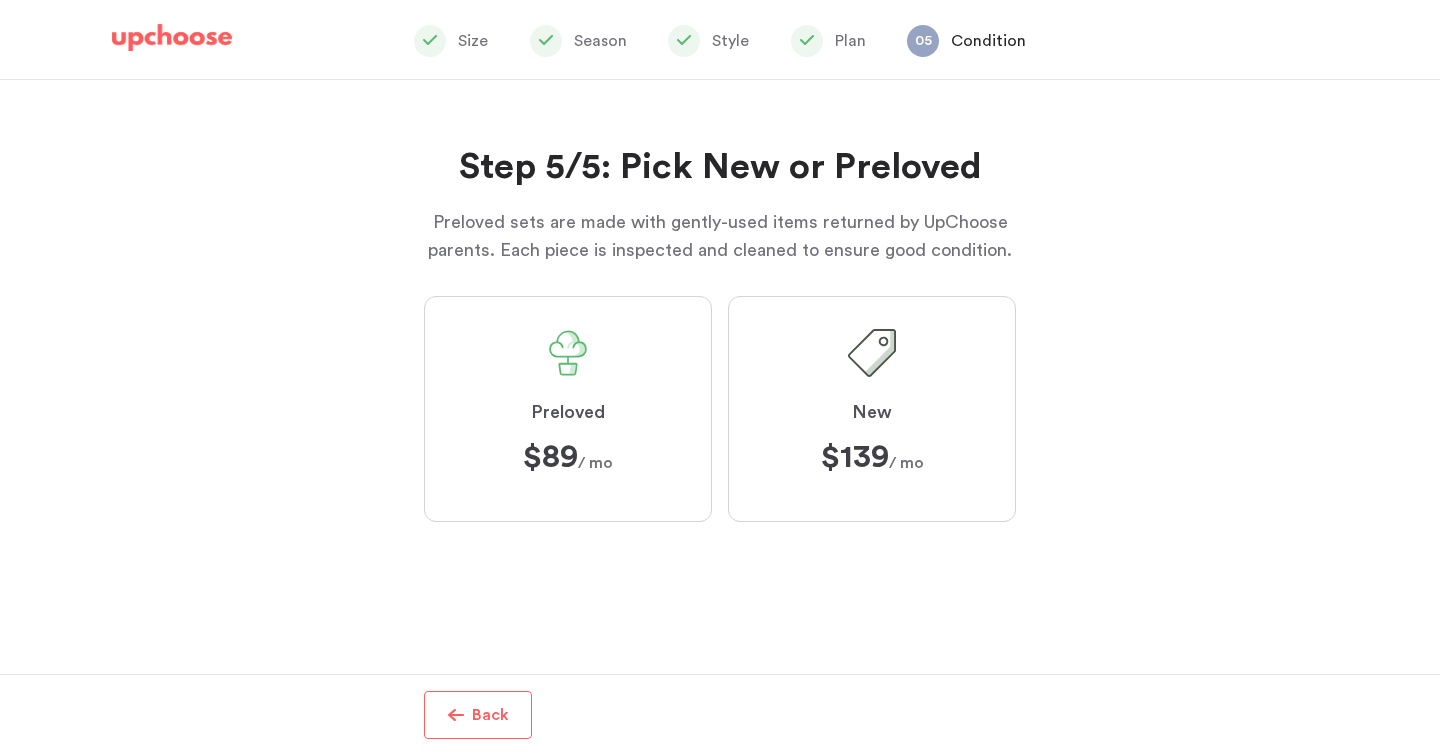 scroll, scrollTop: 540, scrollLeft: 0, axis: vertical 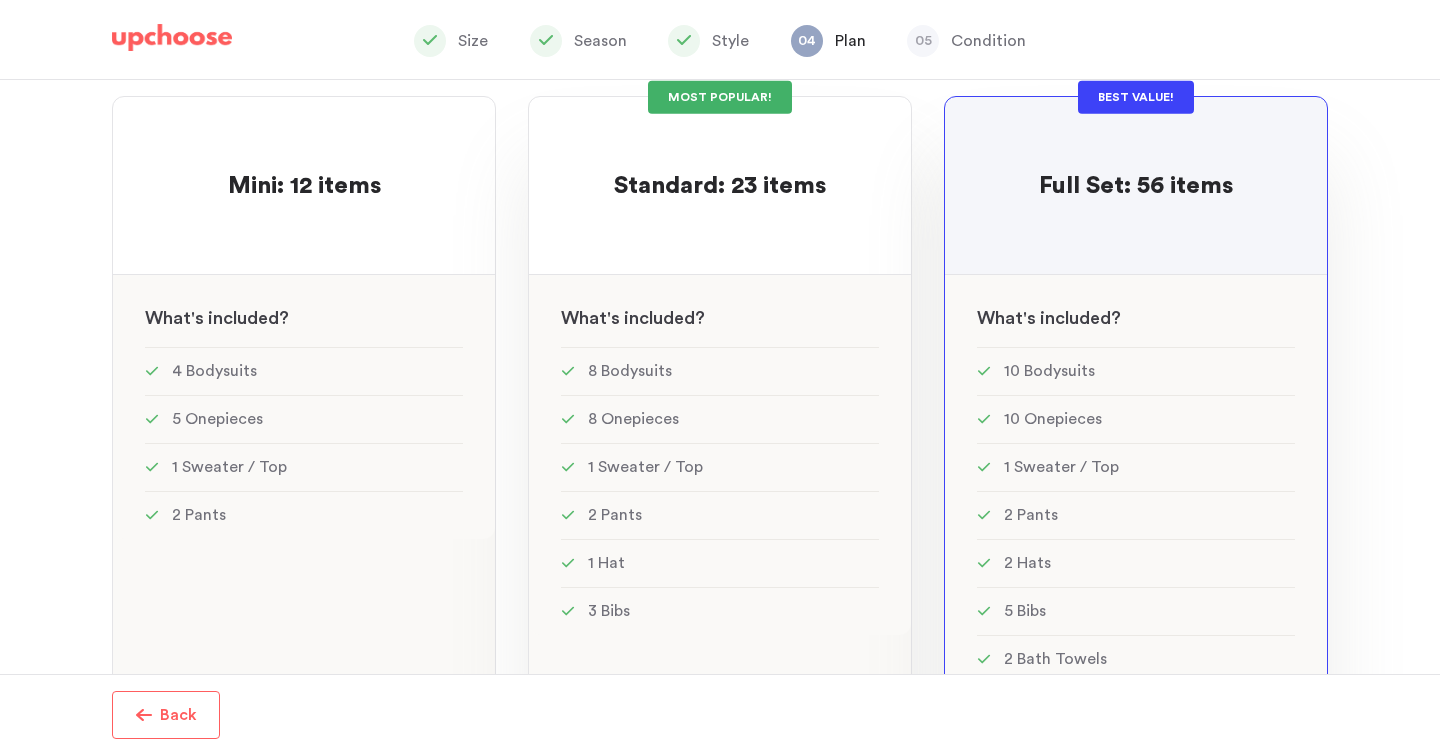 click on "Standard: 23 items" at bounding box center [720, 186] 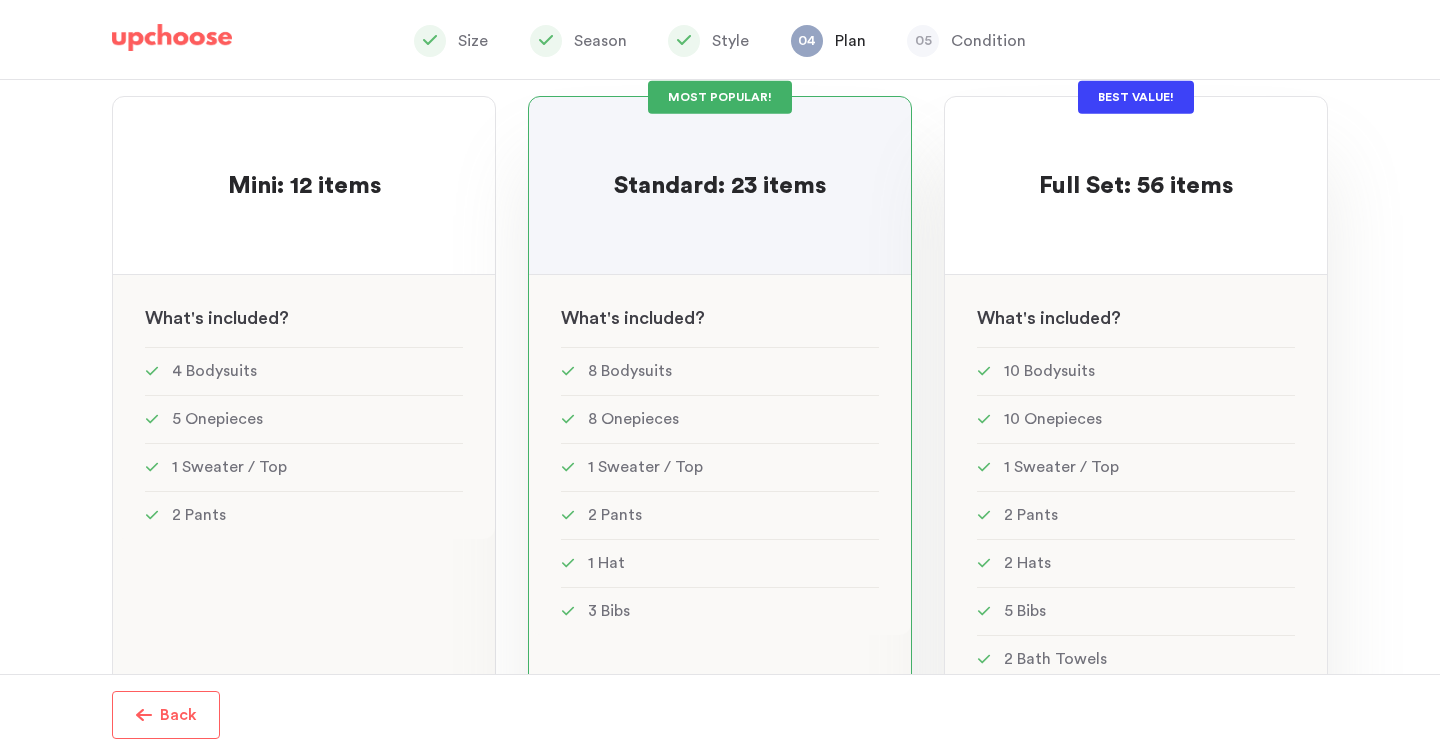 click at bounding box center (1136, 222) 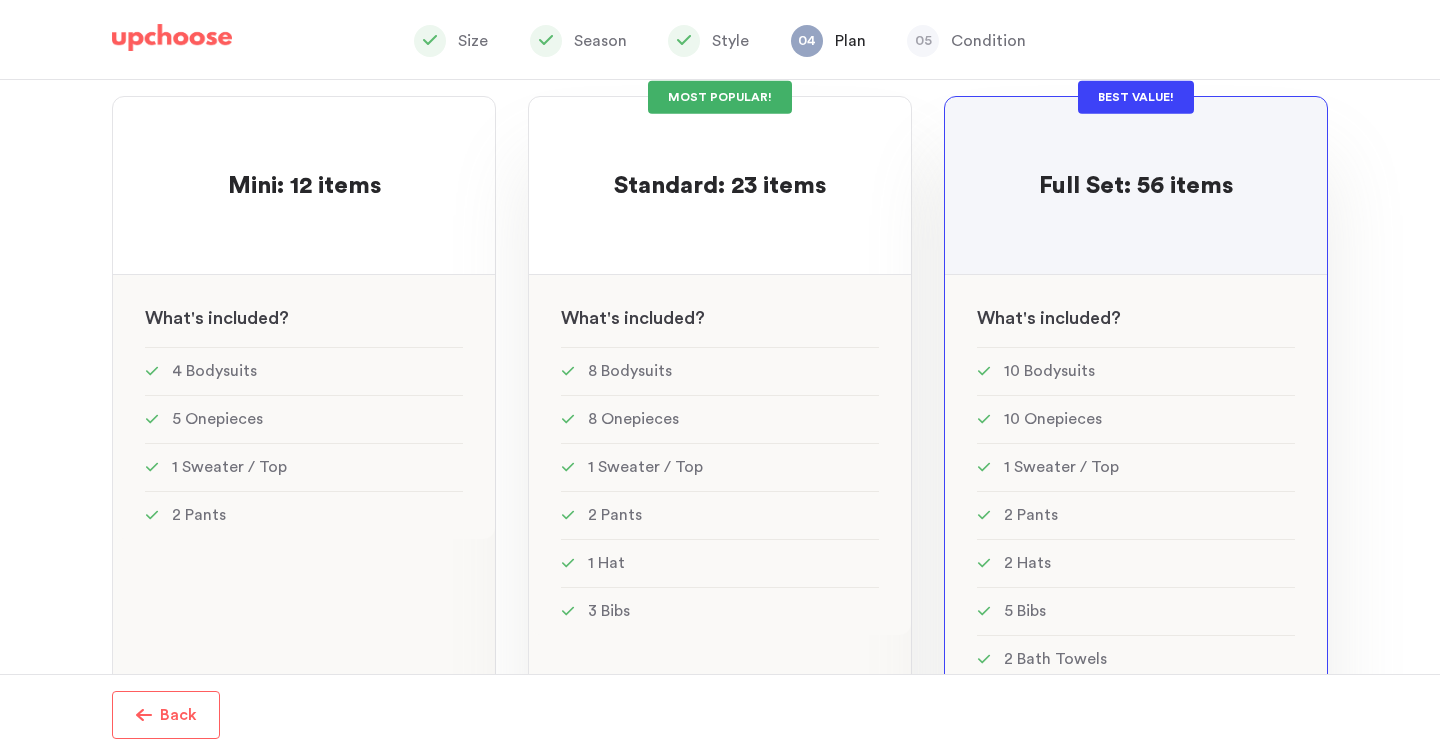 scroll, scrollTop: 0, scrollLeft: 0, axis: both 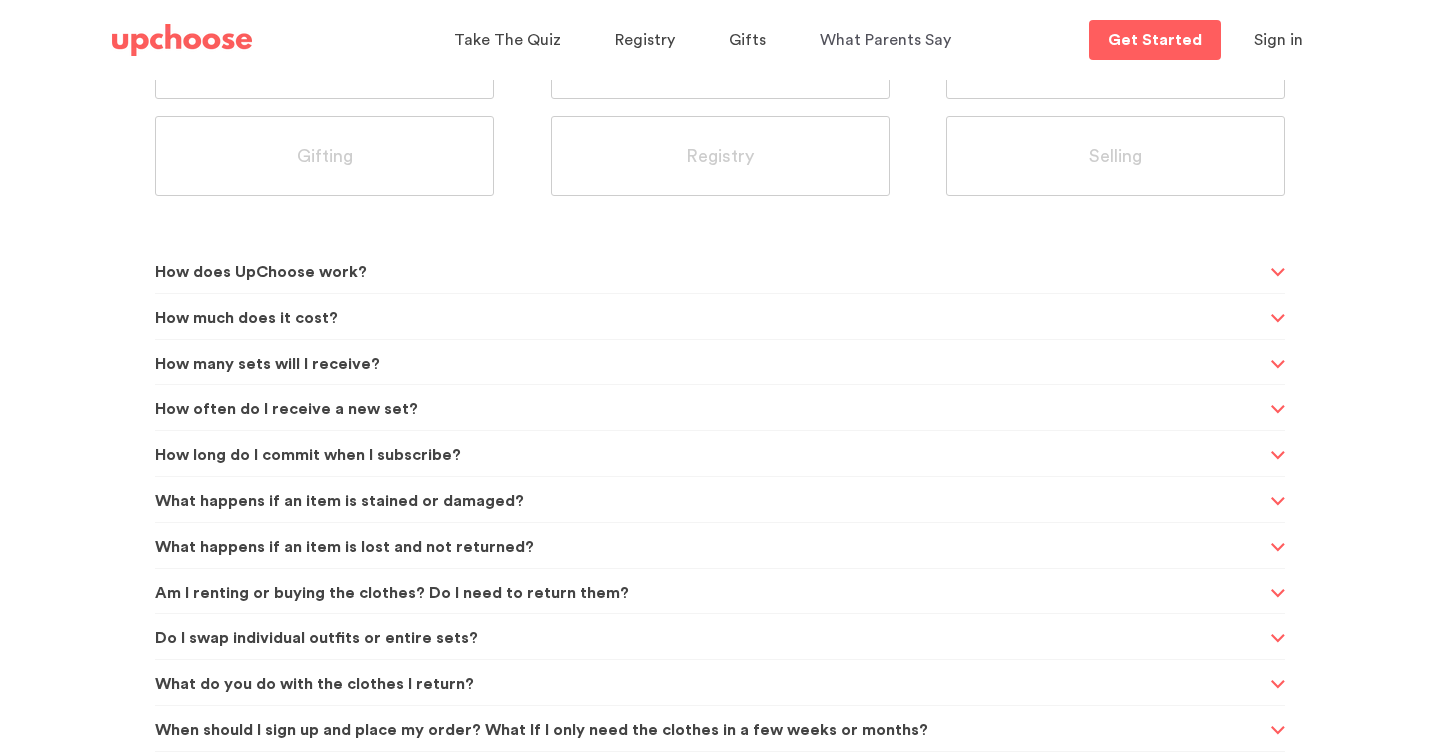 click on "How long do I commit when I subscribe?" at bounding box center (710, 272) 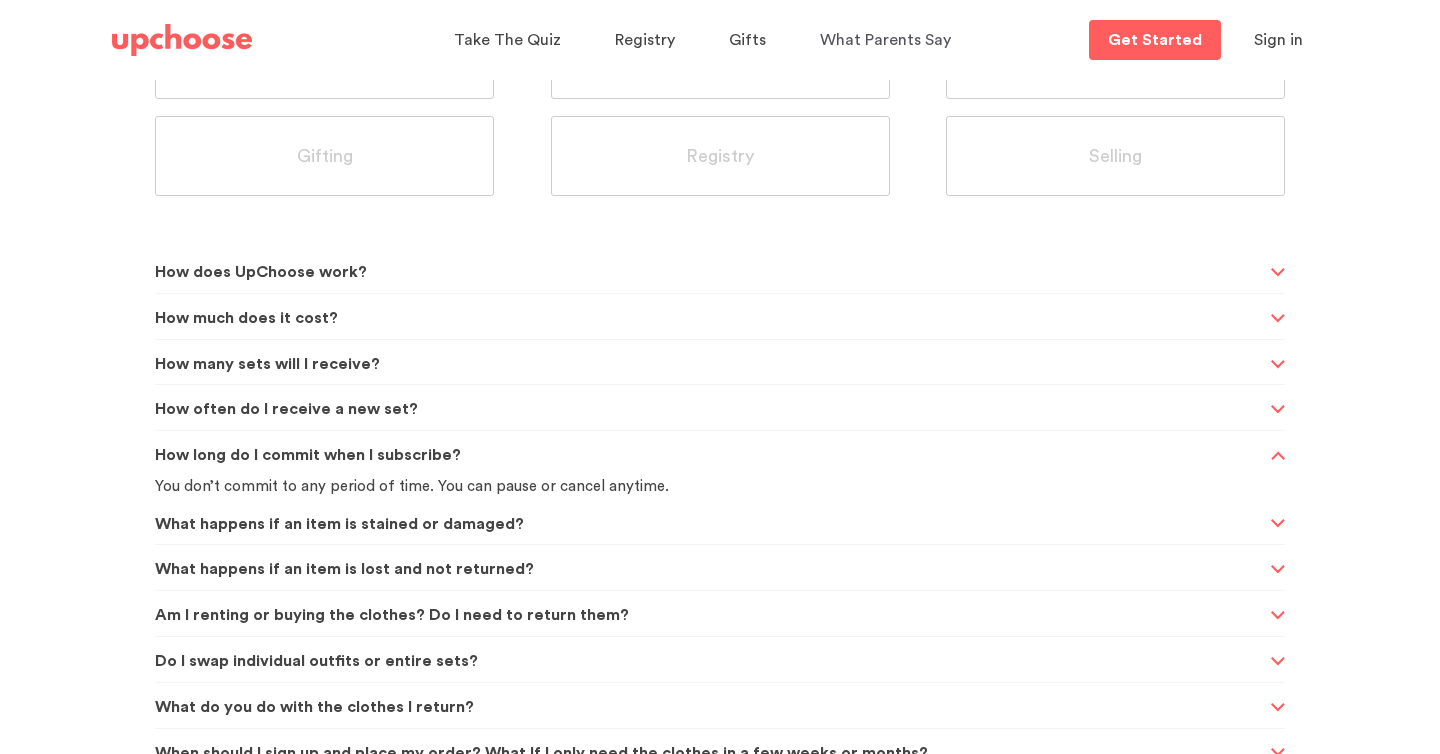 click on "How long do I commit when I subscribe?" at bounding box center (710, 455) 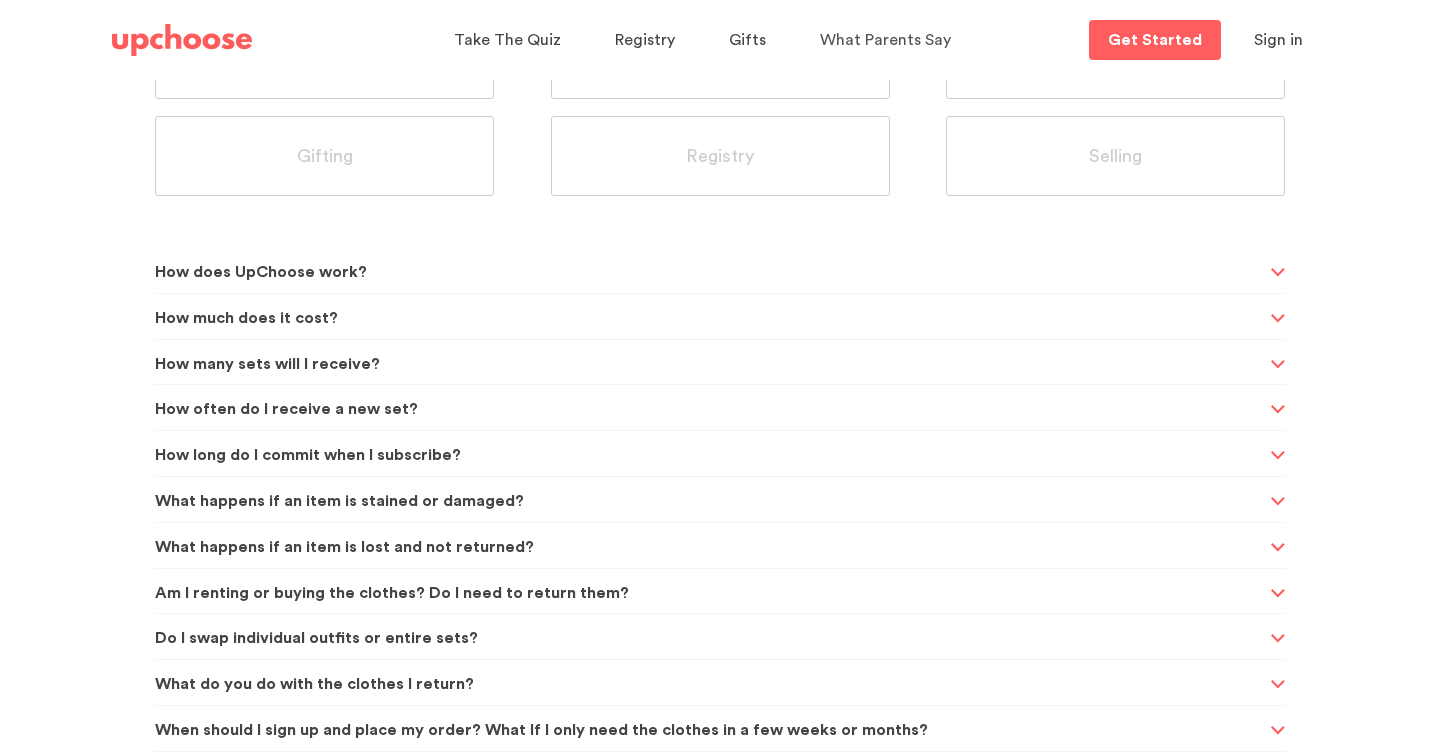 scroll, scrollTop: 483, scrollLeft: 0, axis: vertical 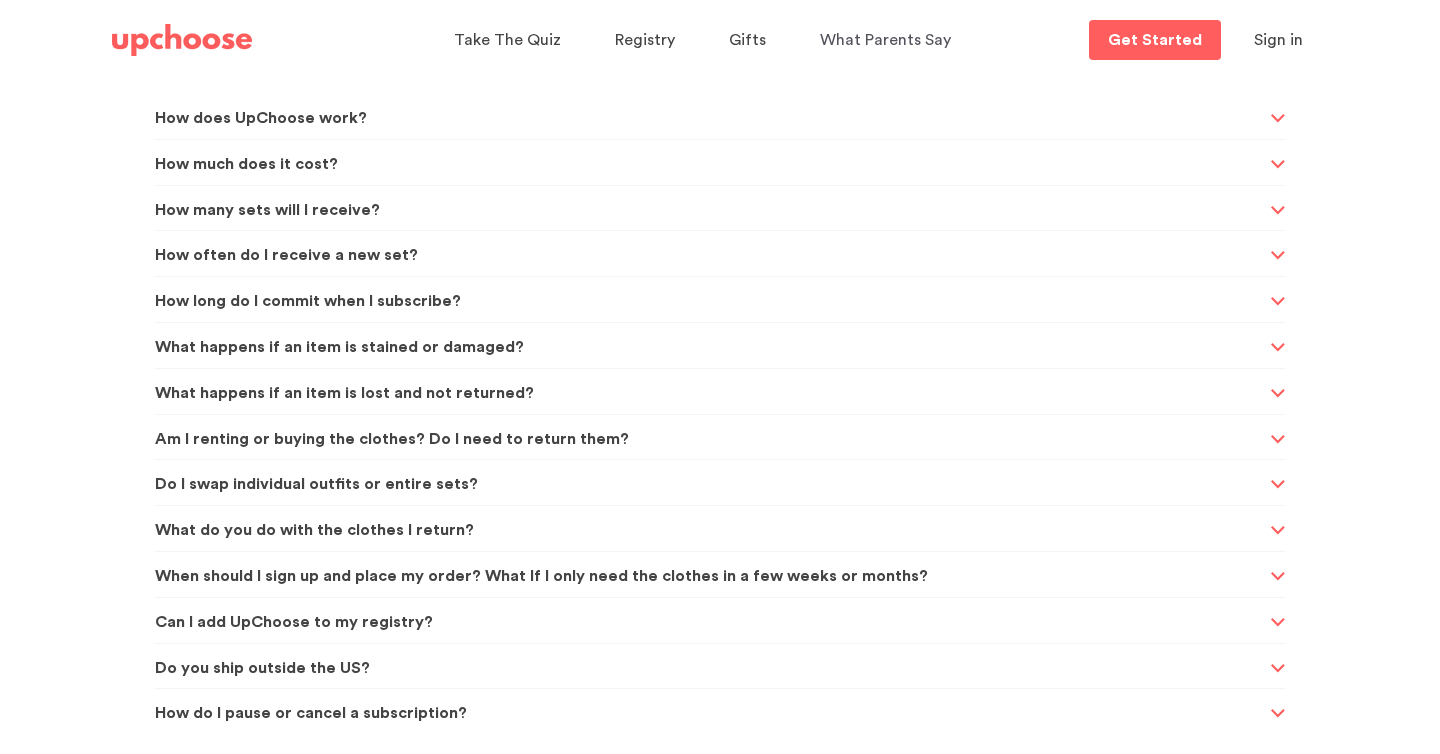 click on "Can I add UpChoose to my registry?" at bounding box center [710, 118] 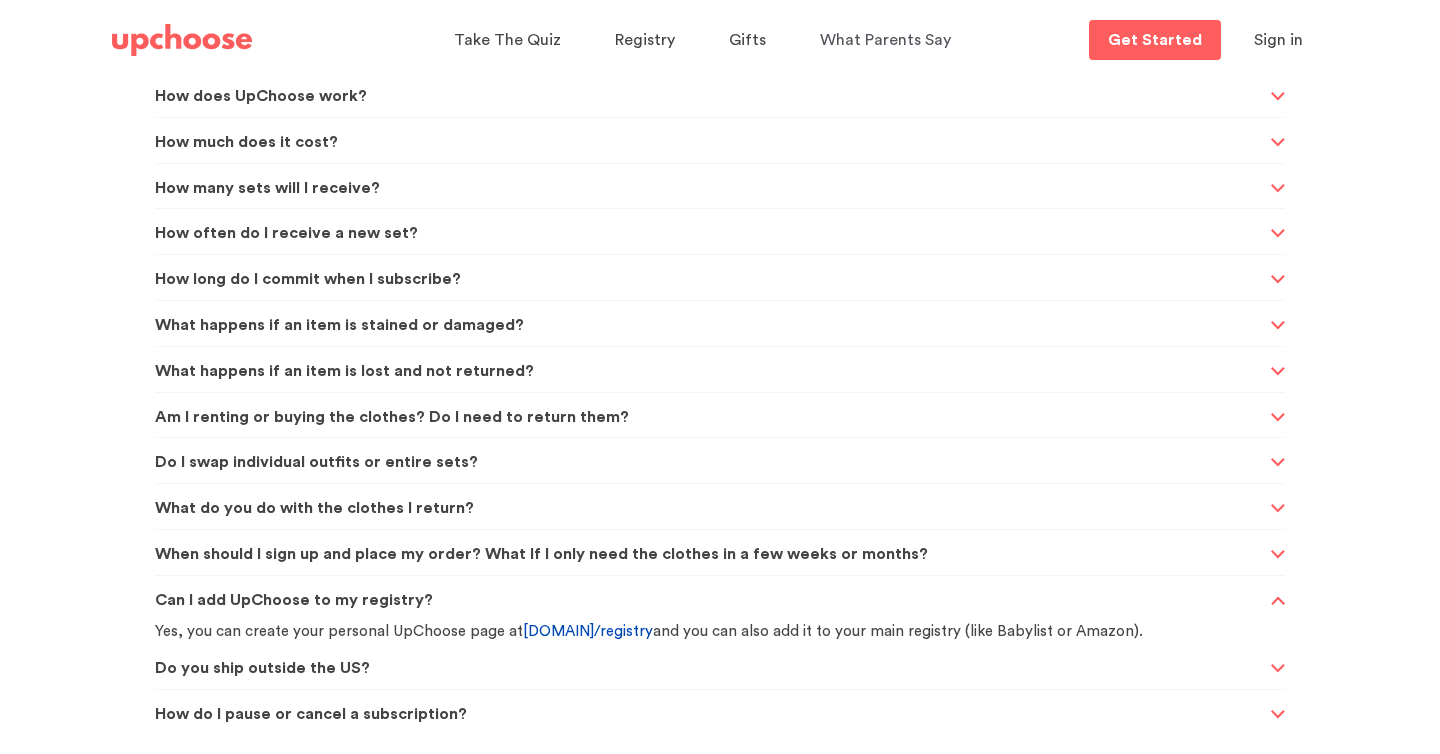 scroll, scrollTop: 0, scrollLeft: 0, axis: both 